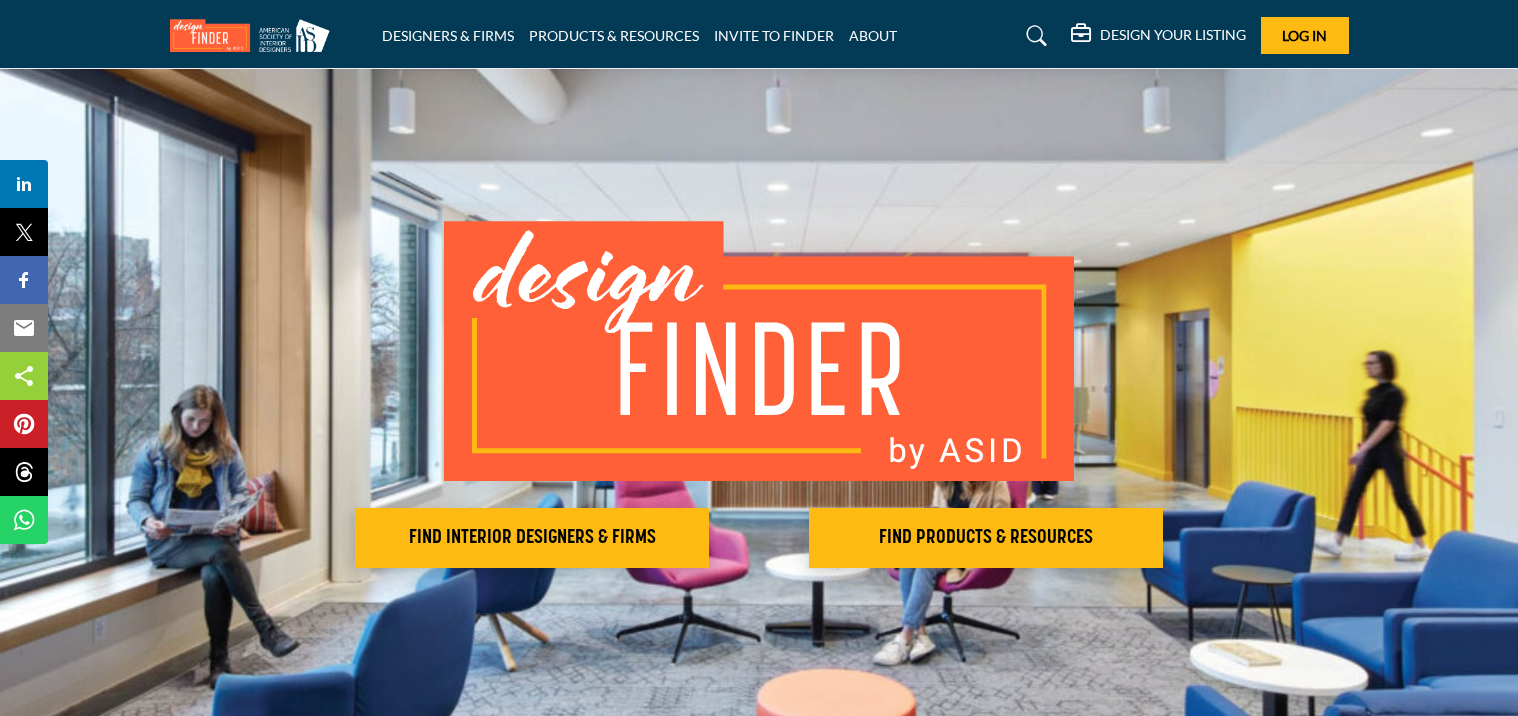 scroll, scrollTop: 0, scrollLeft: 0, axis: both 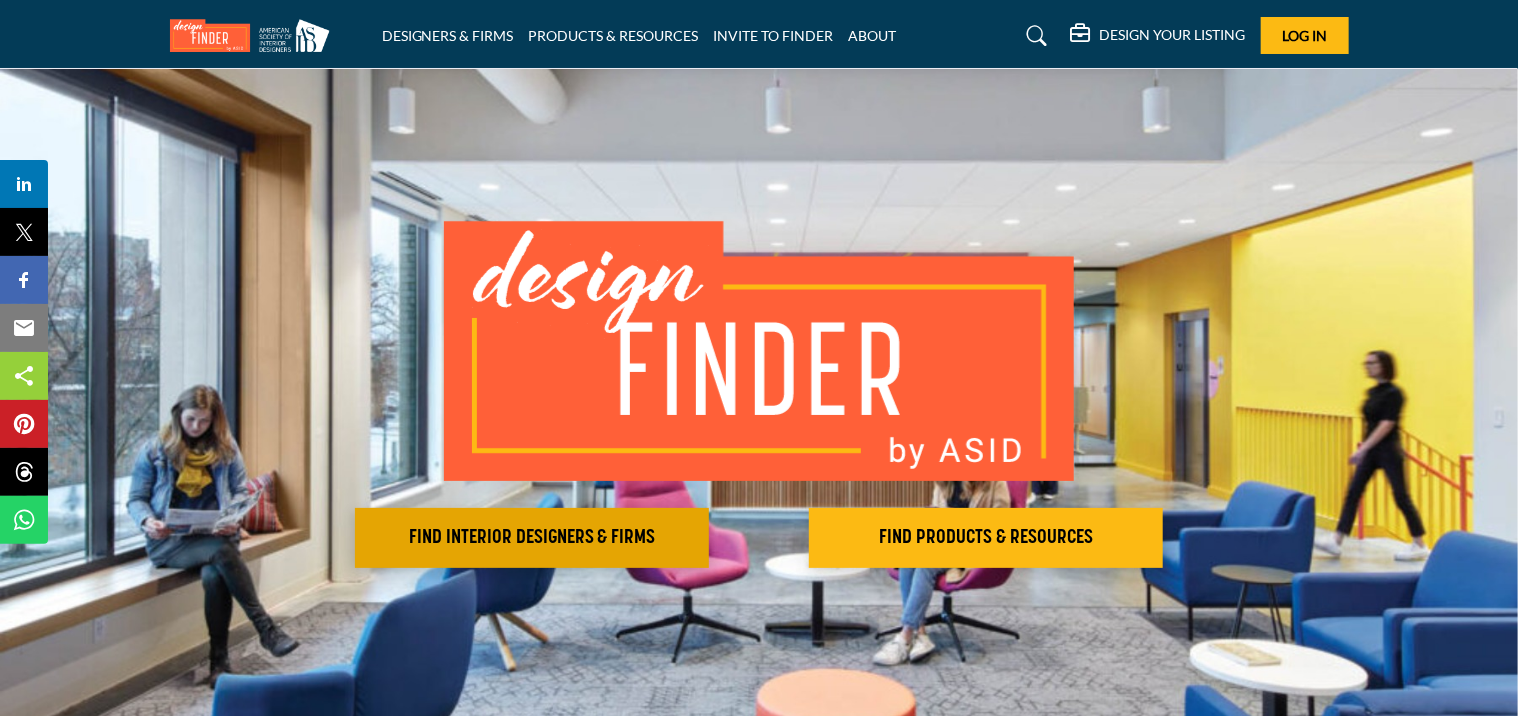 click on "FIND INTERIOR DESIGNERS & FIRMS" at bounding box center (532, 538) 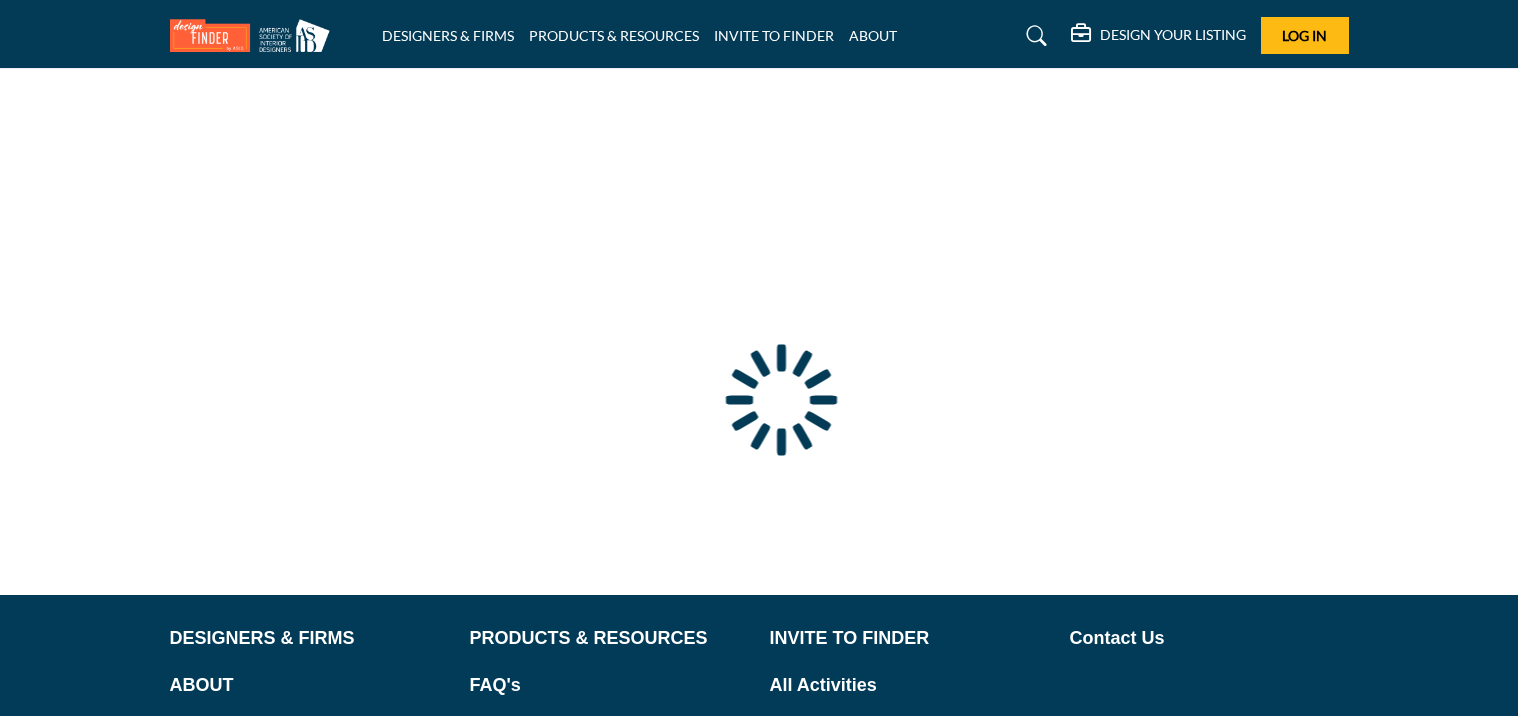 scroll, scrollTop: 0, scrollLeft: 0, axis: both 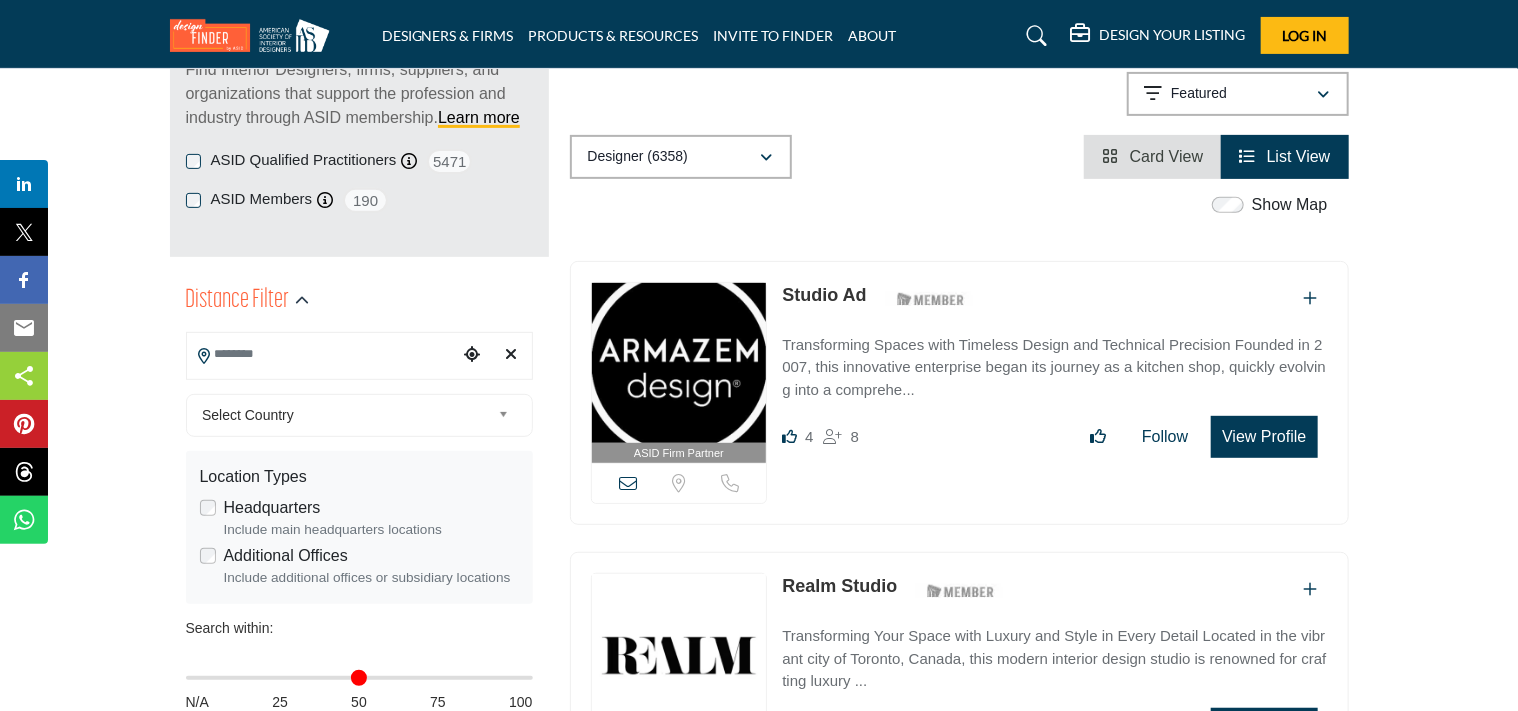 click at bounding box center [322, 354] 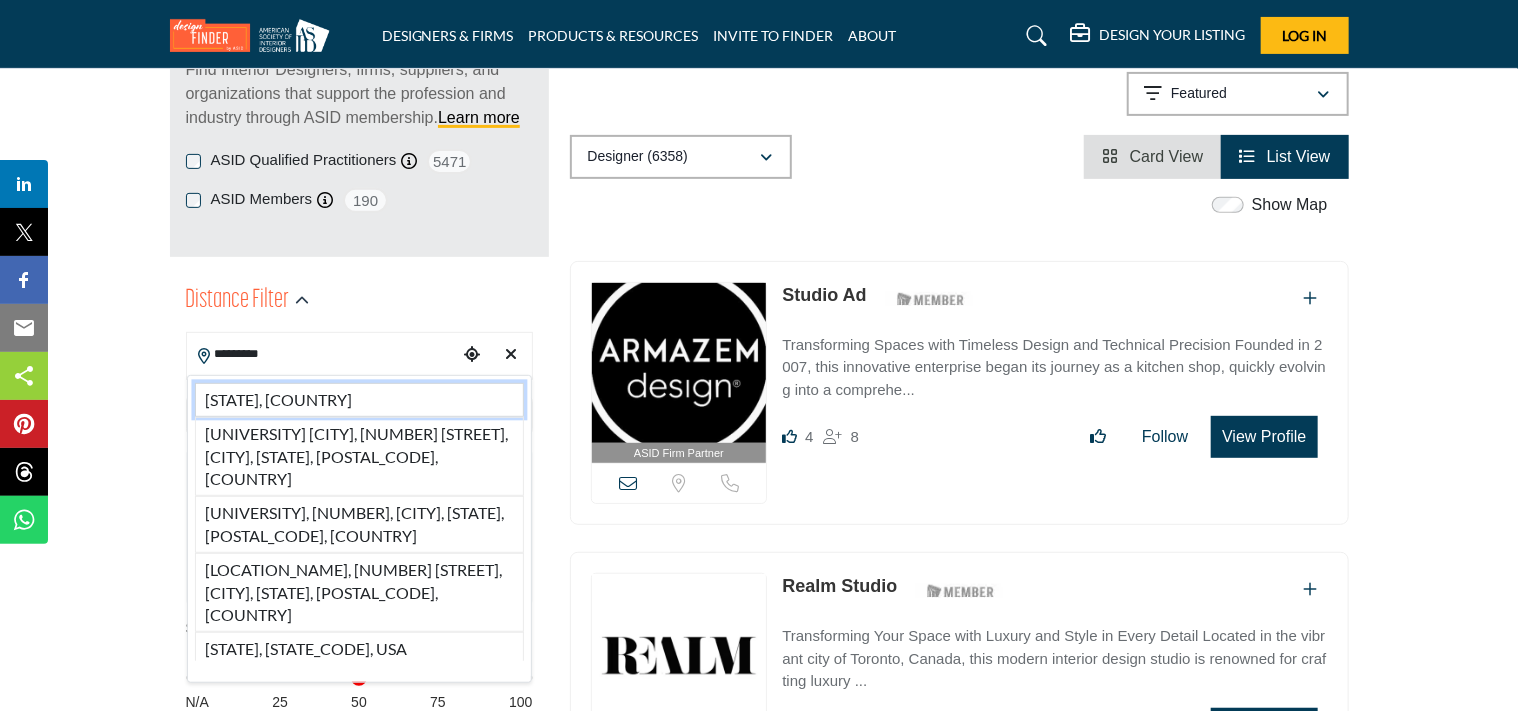 click on "[STATE], [COUNTRY]" at bounding box center (359, 400) 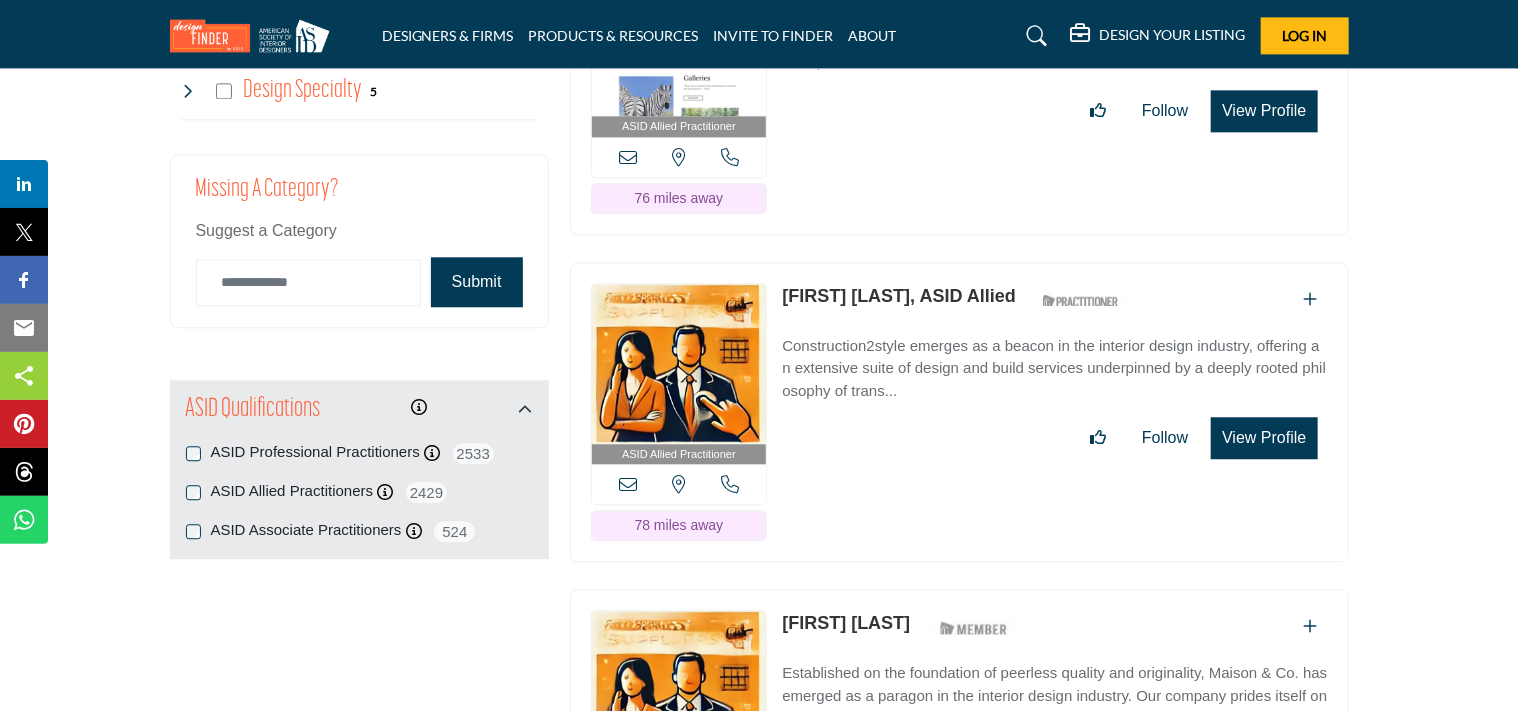 scroll, scrollTop: 2353, scrollLeft: 0, axis: vertical 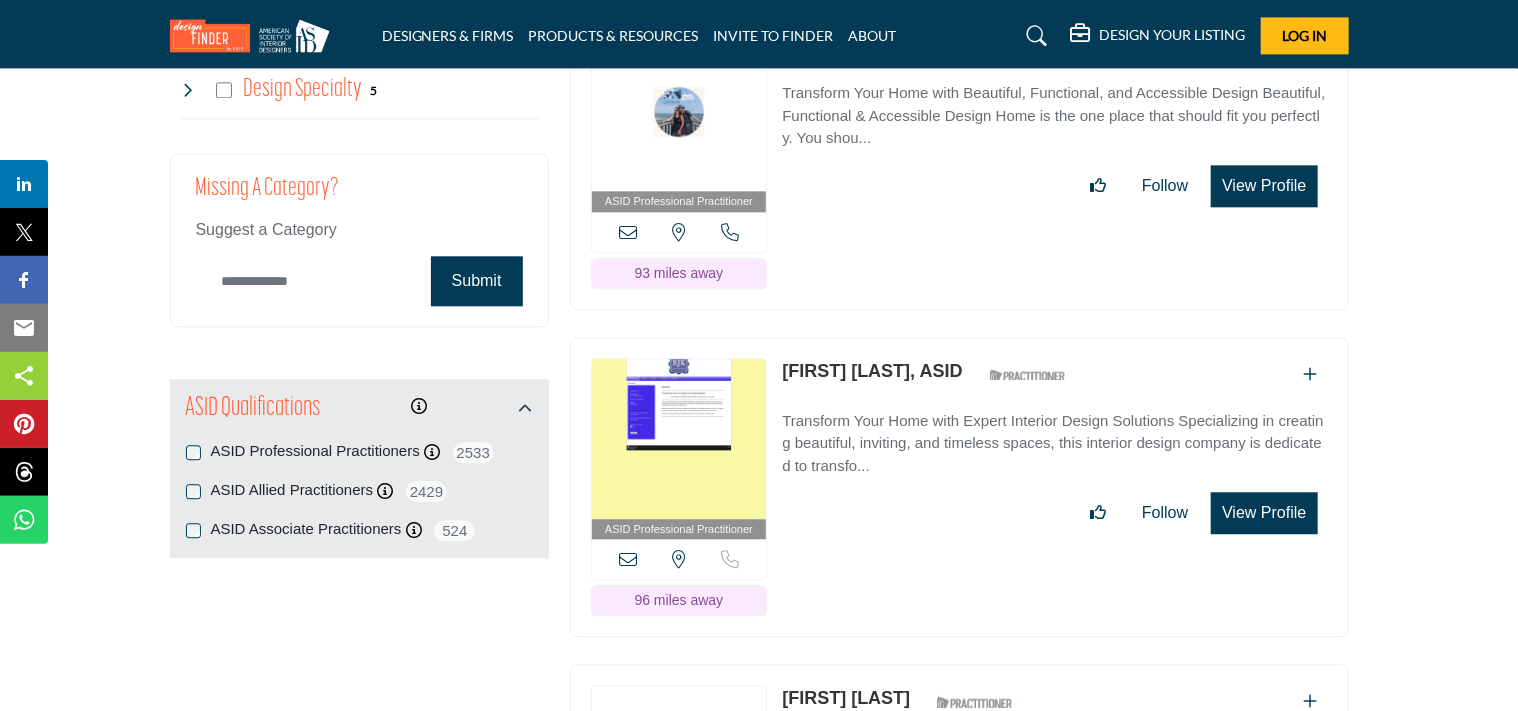 click at bounding box center [308, 281] 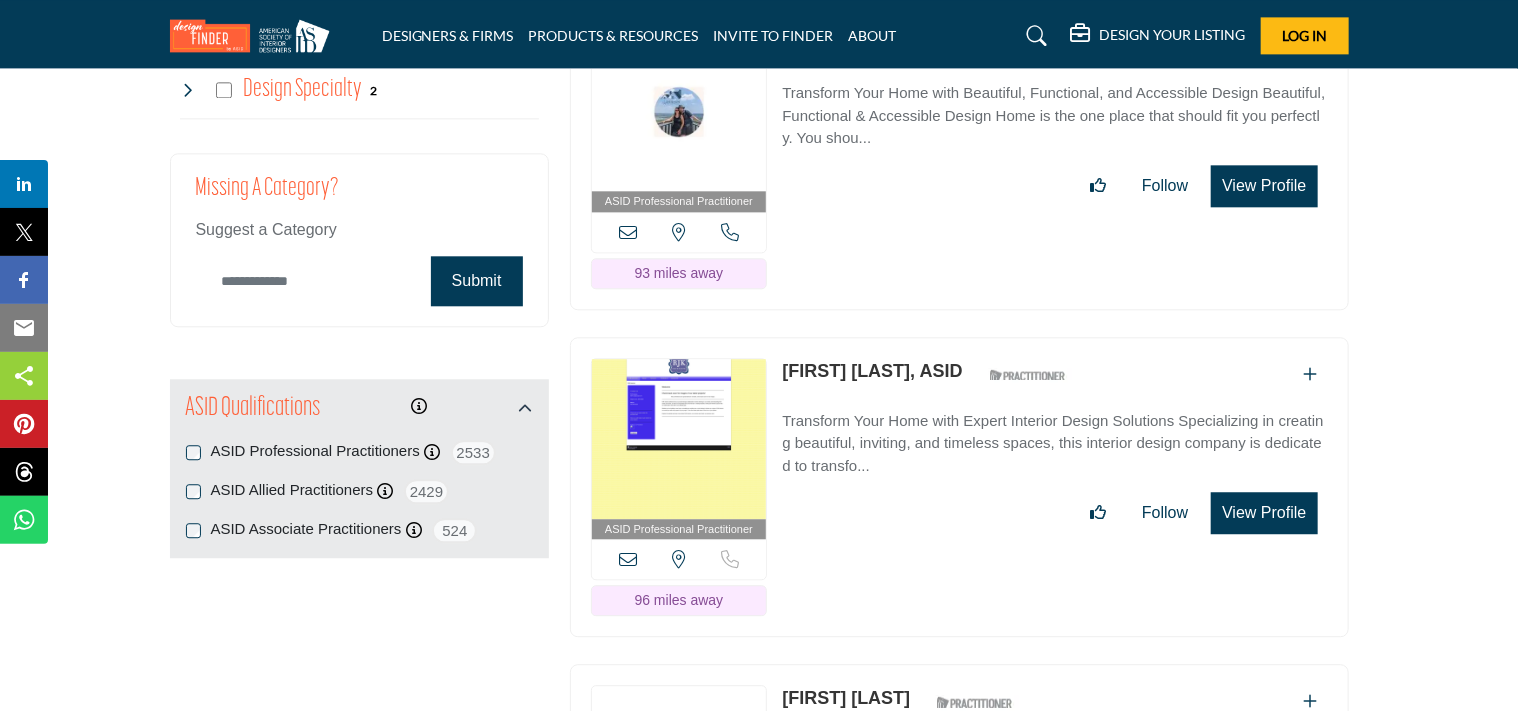 click at bounding box center (308, 281) 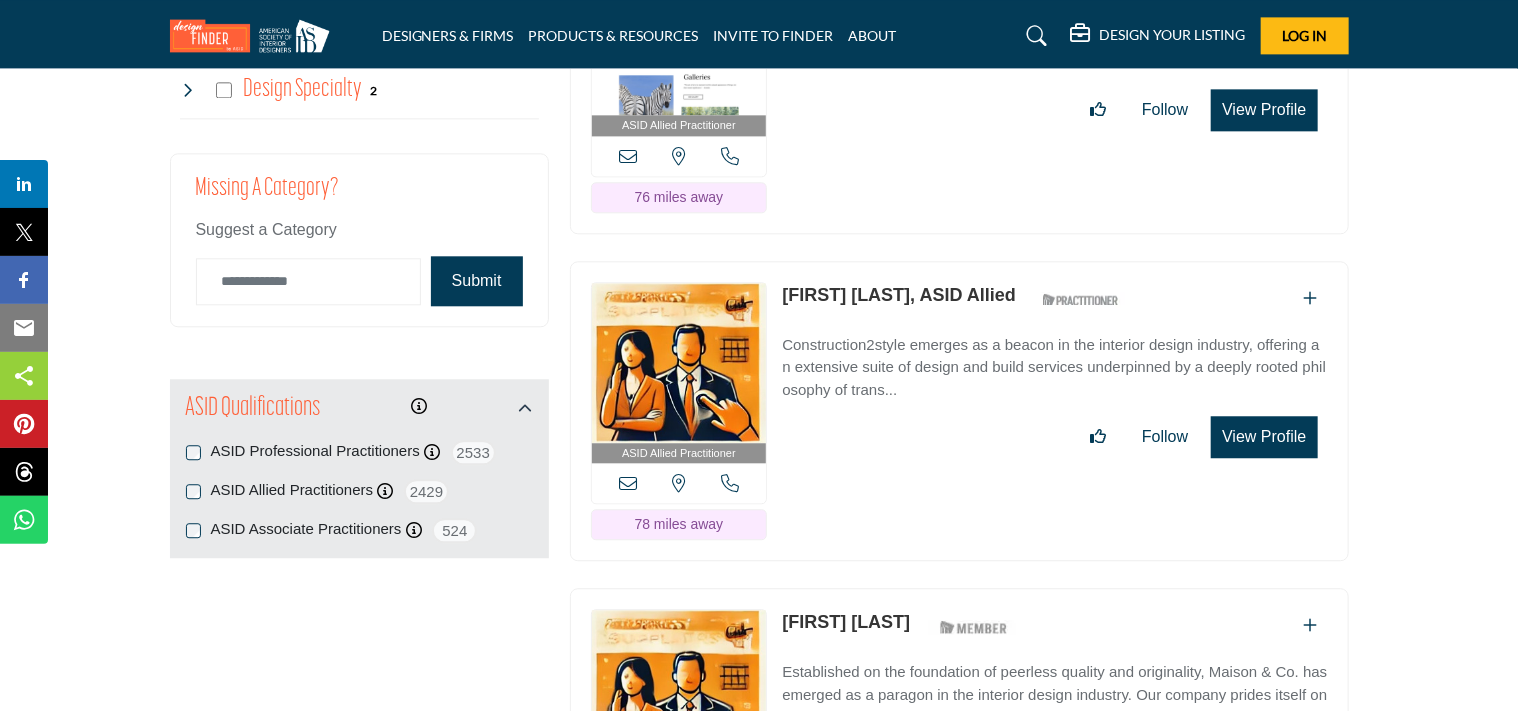 scroll, scrollTop: 2097, scrollLeft: 20, axis: both 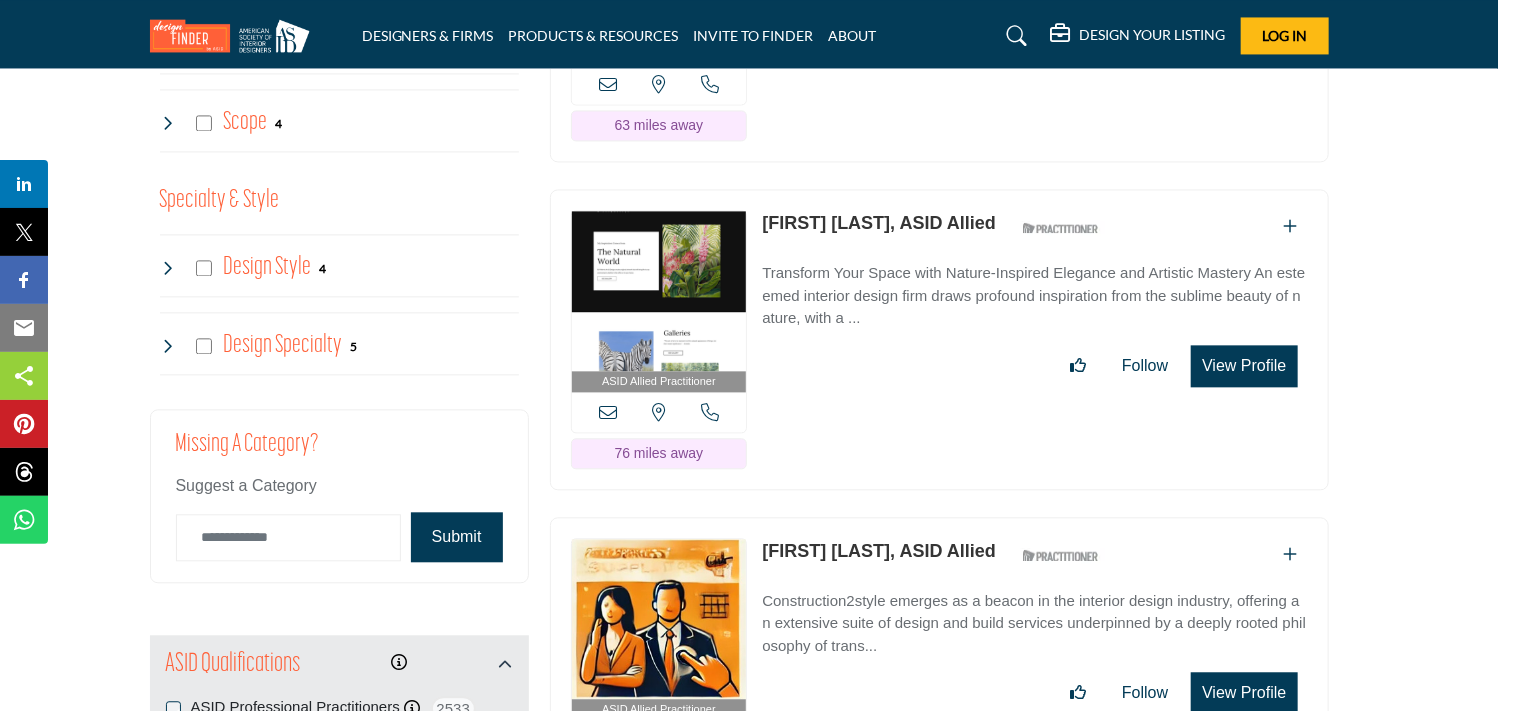 click at bounding box center (168, 346) 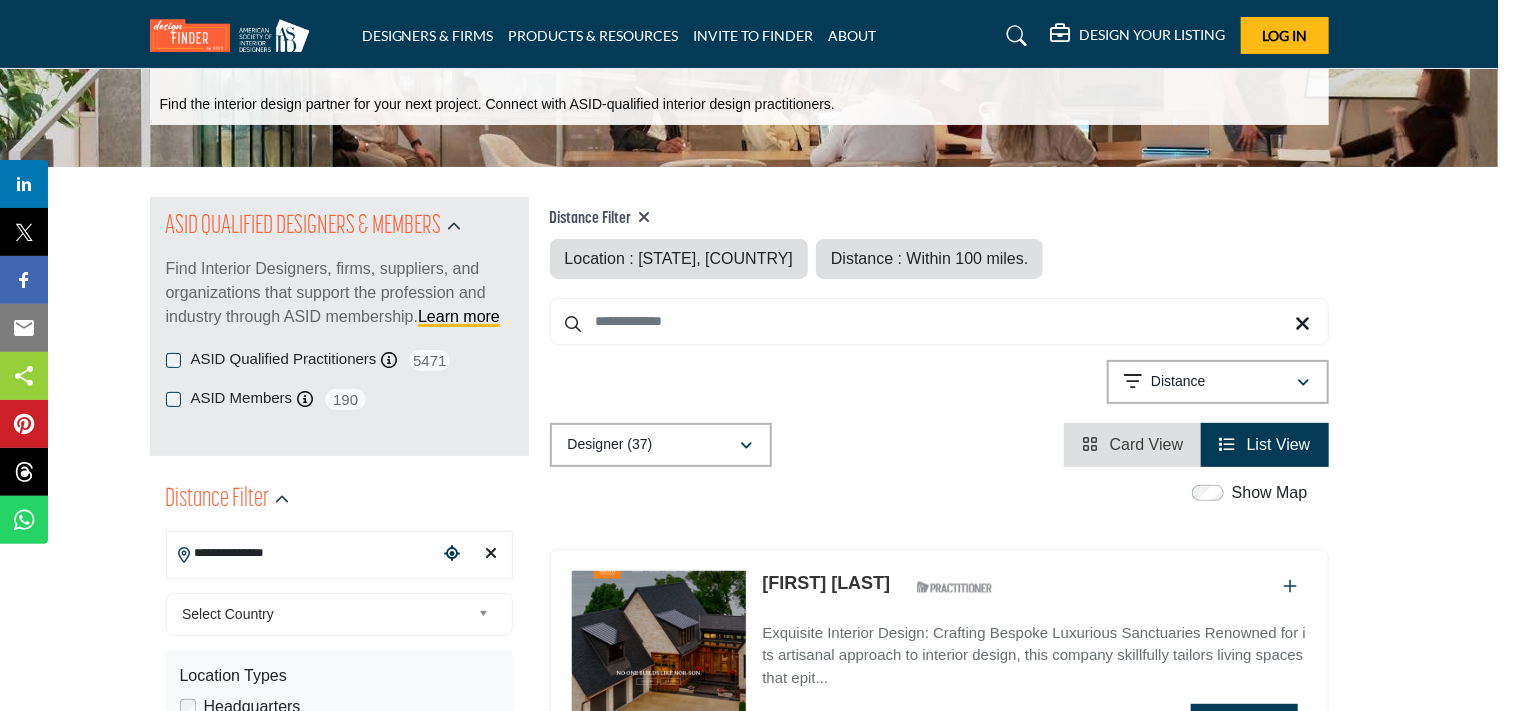 scroll, scrollTop: 0, scrollLeft: 20, axis: horizontal 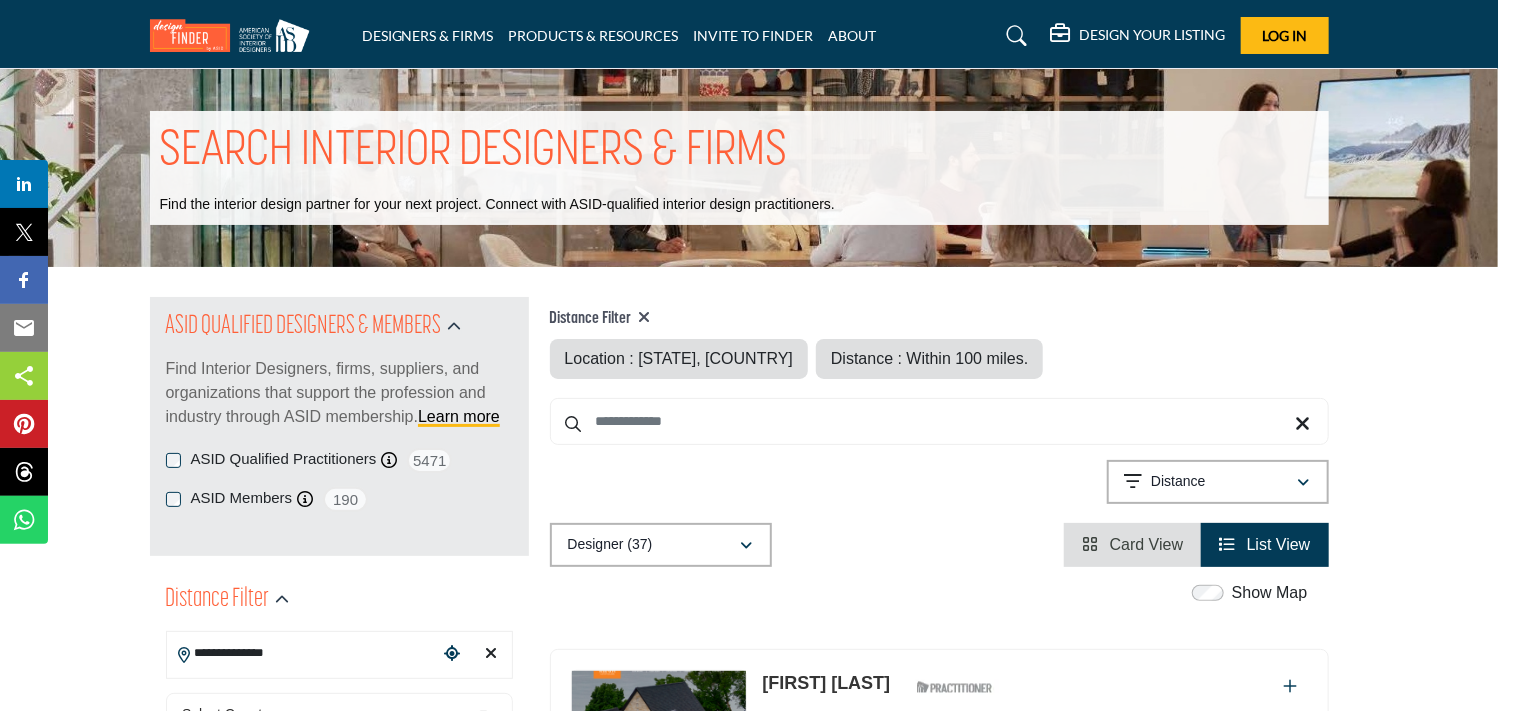 click on "Distance : Within 100 miles." at bounding box center (929, 358) 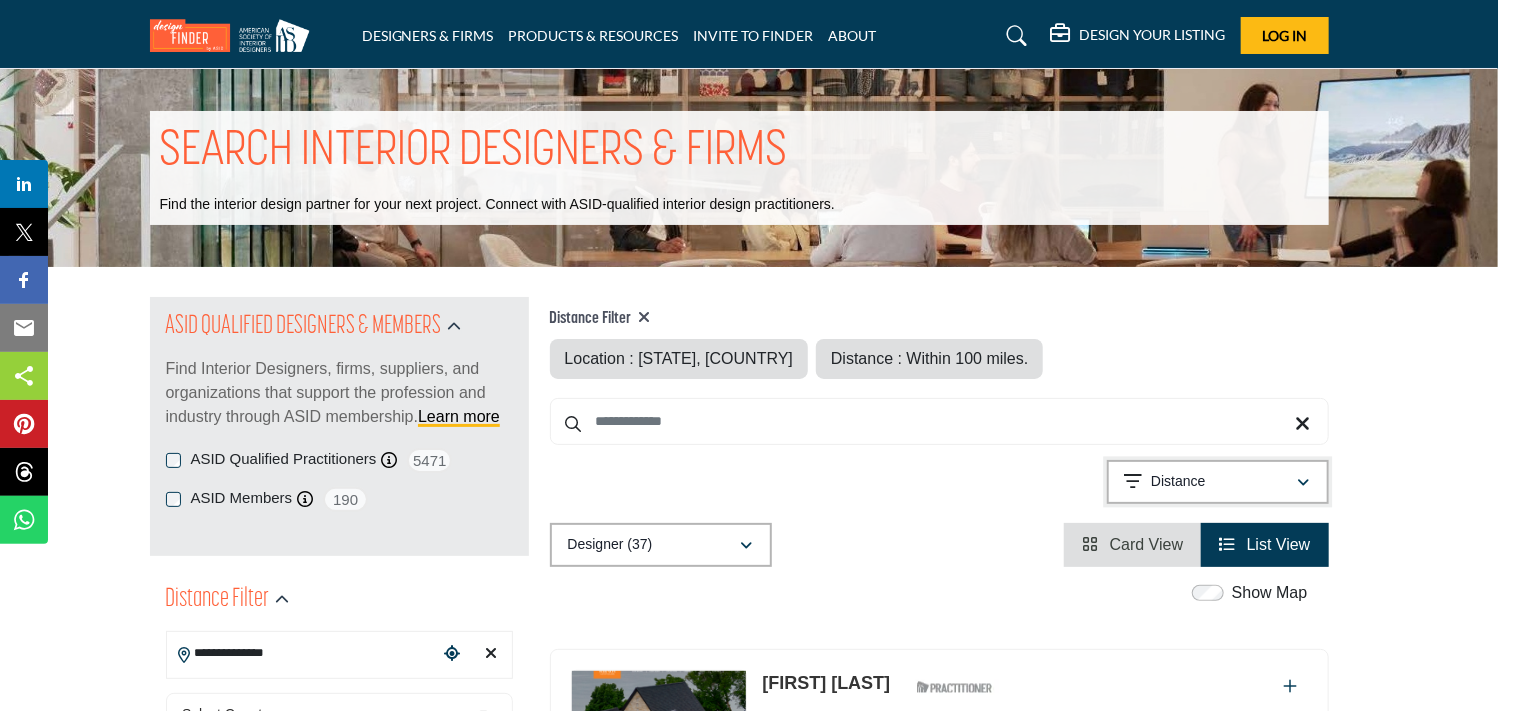 click on "Distance" at bounding box center (1211, 482) 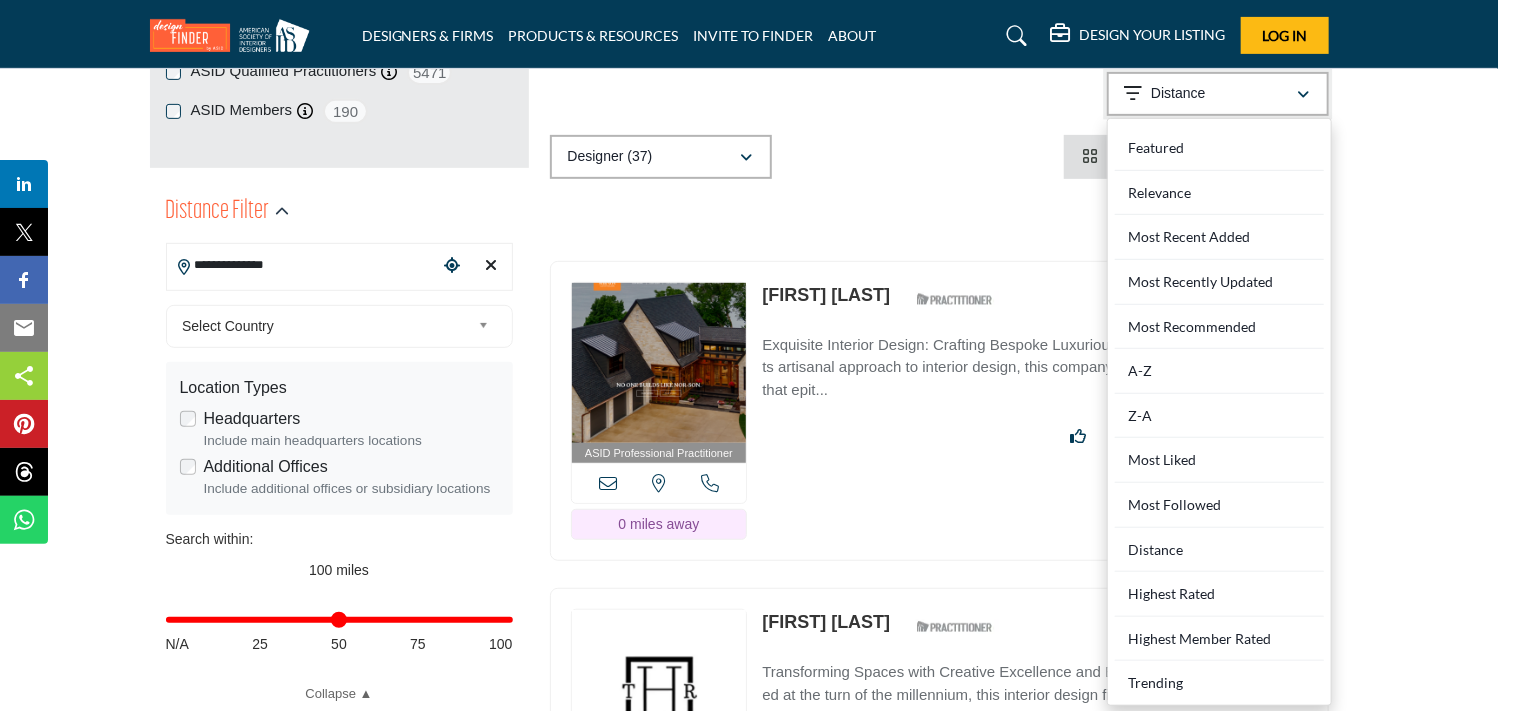 scroll, scrollTop: 387, scrollLeft: 20, axis: both 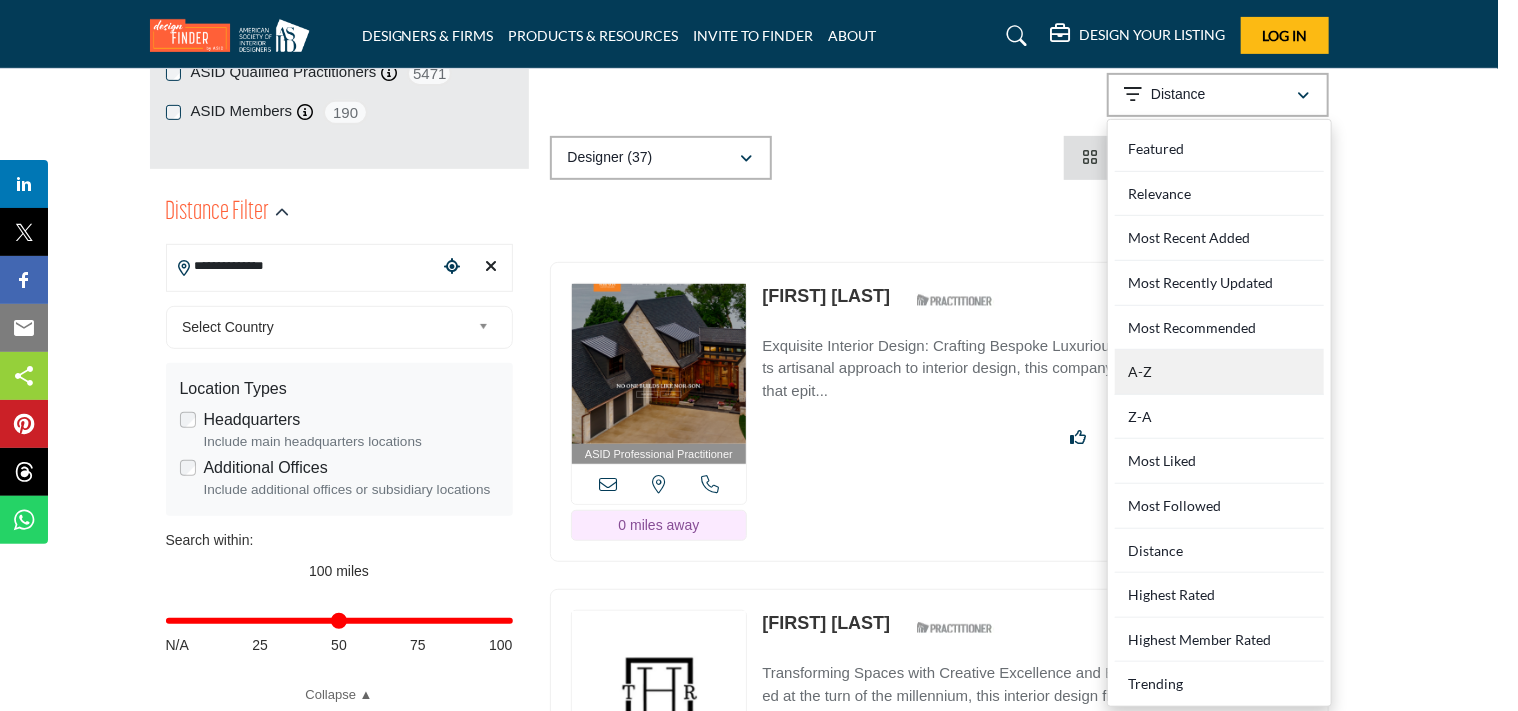 click on "A-Z" at bounding box center [1219, 372] 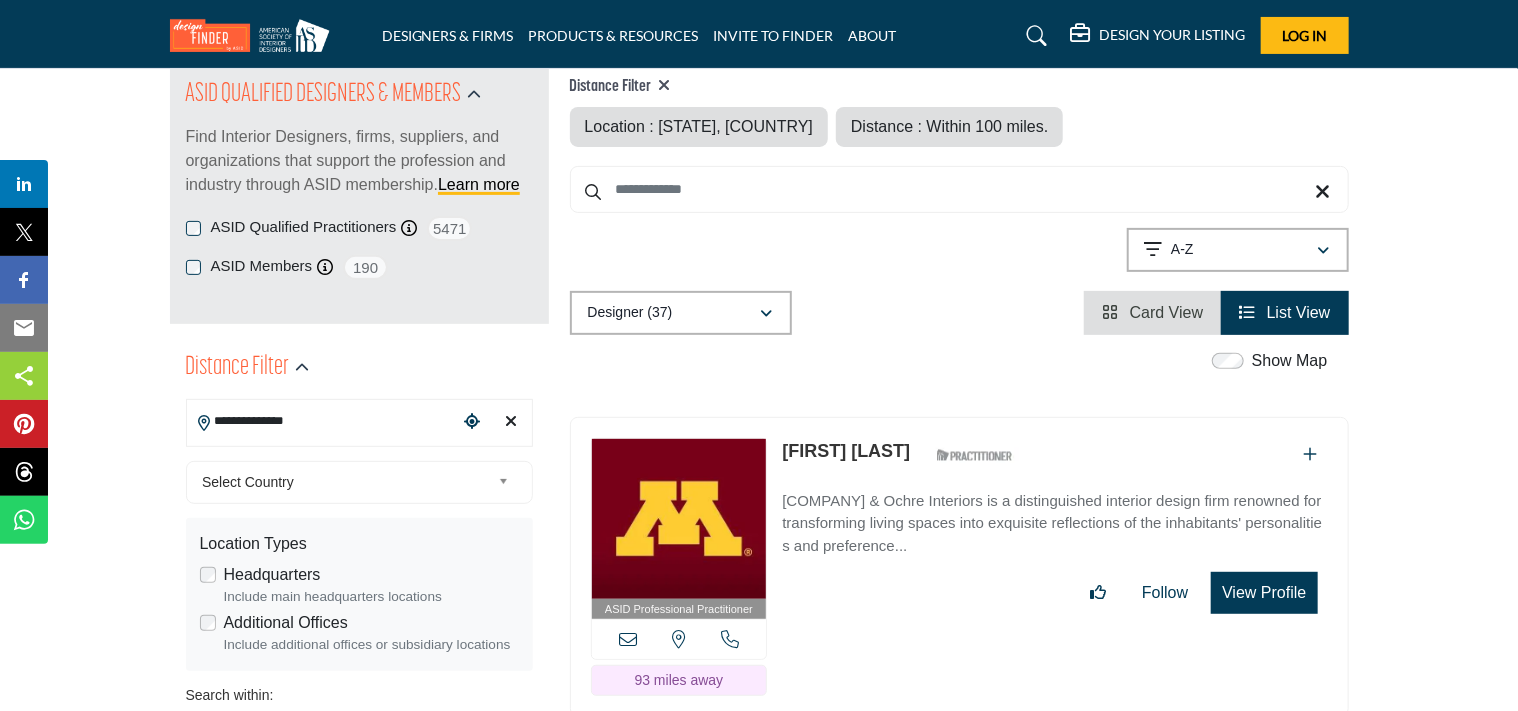 scroll, scrollTop: 232, scrollLeft: 0, axis: vertical 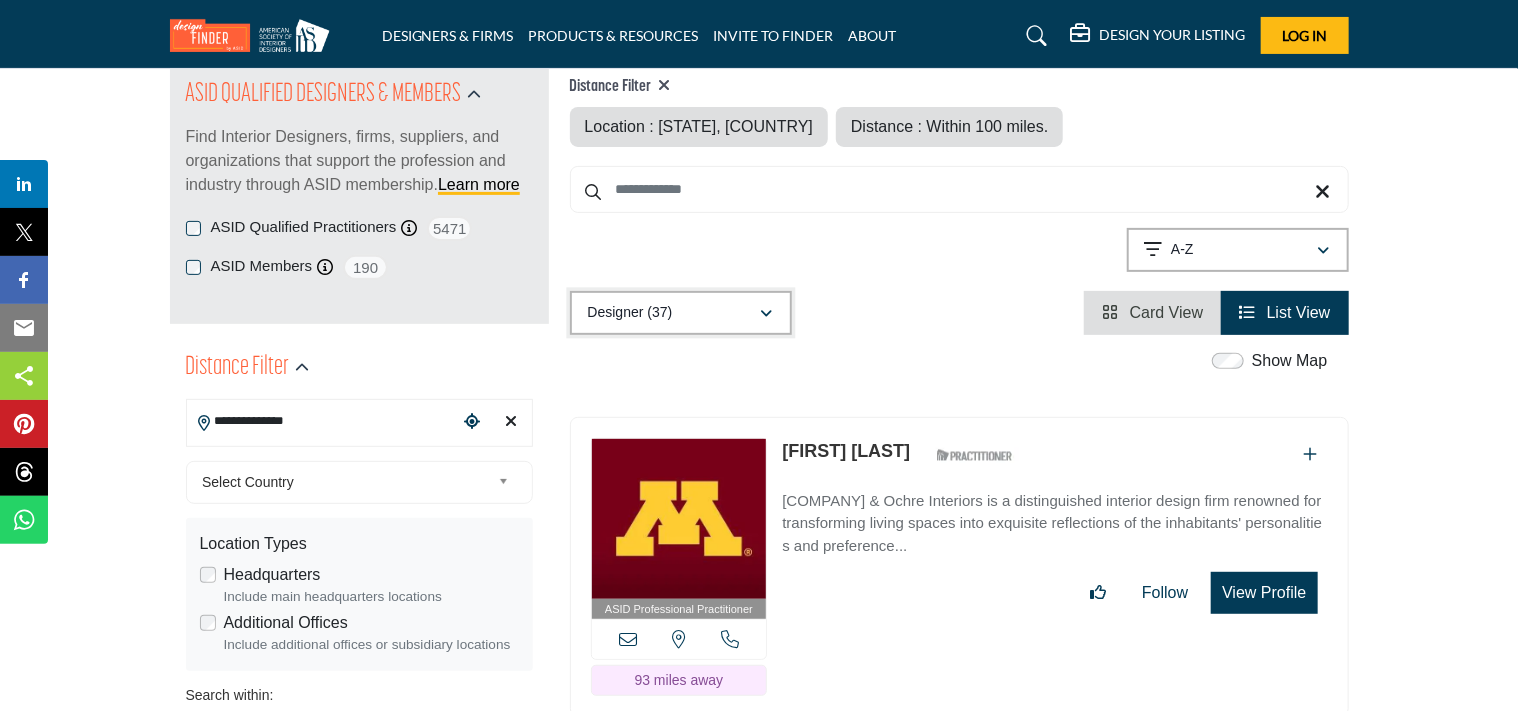 click on "Designer (37)" at bounding box center (674, 313) 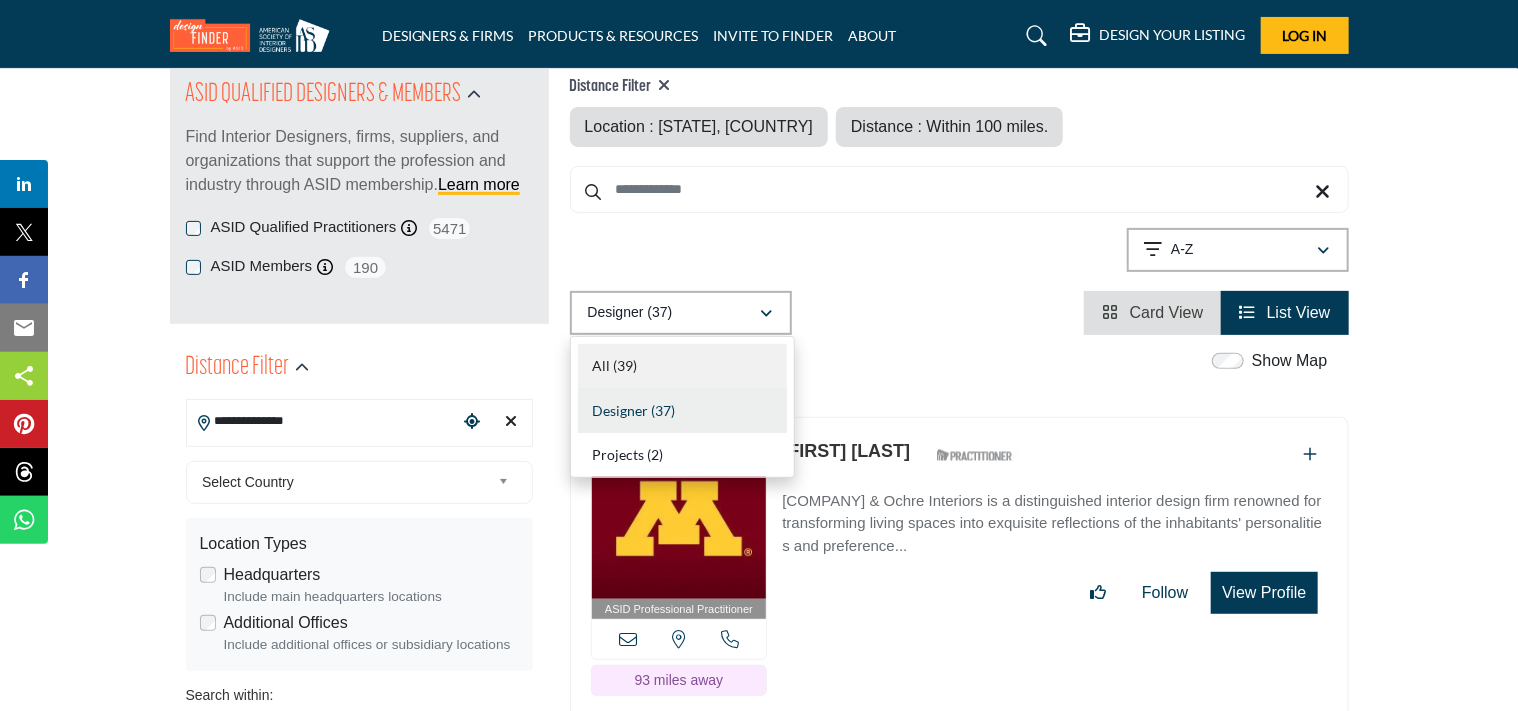 click on "All
(39)" at bounding box center (682, 366) 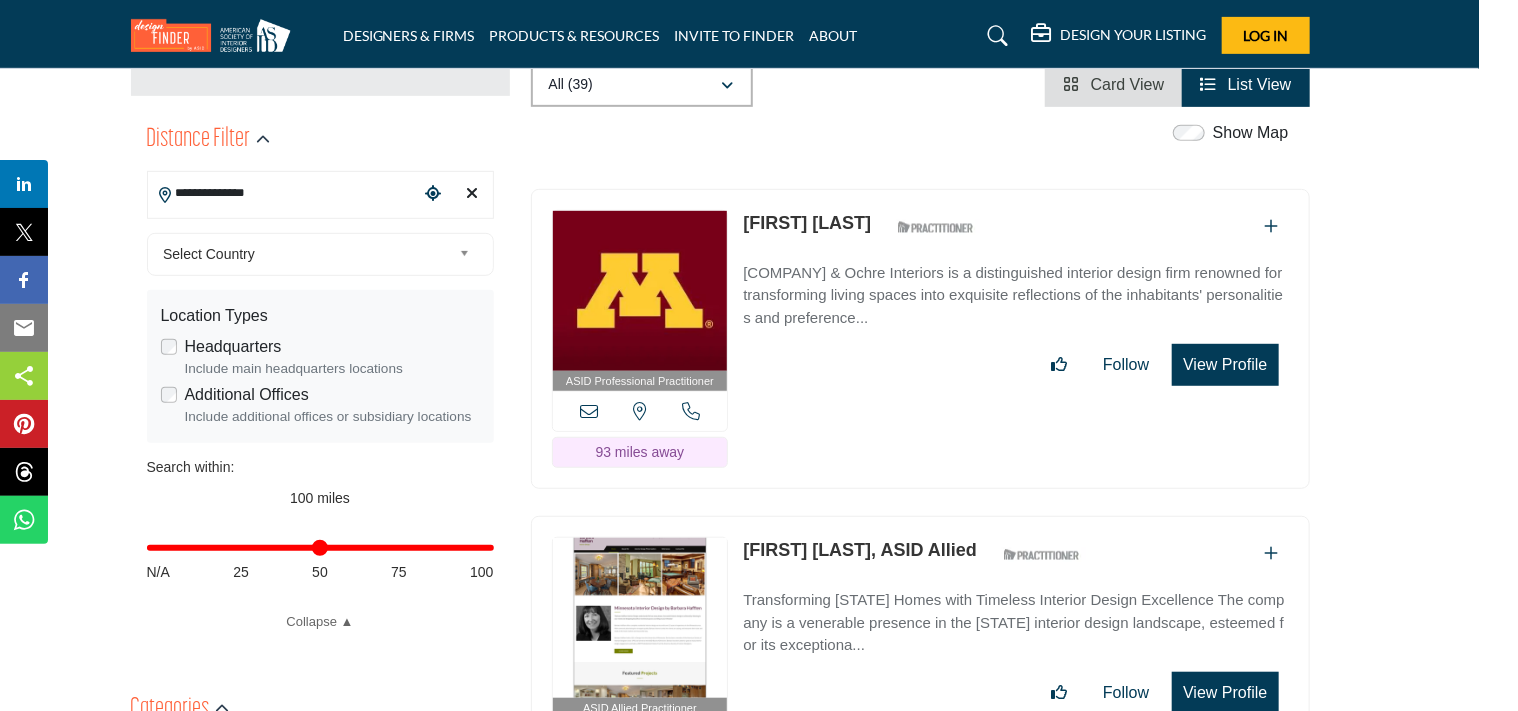 scroll, scrollTop: 0, scrollLeft: 39, axis: horizontal 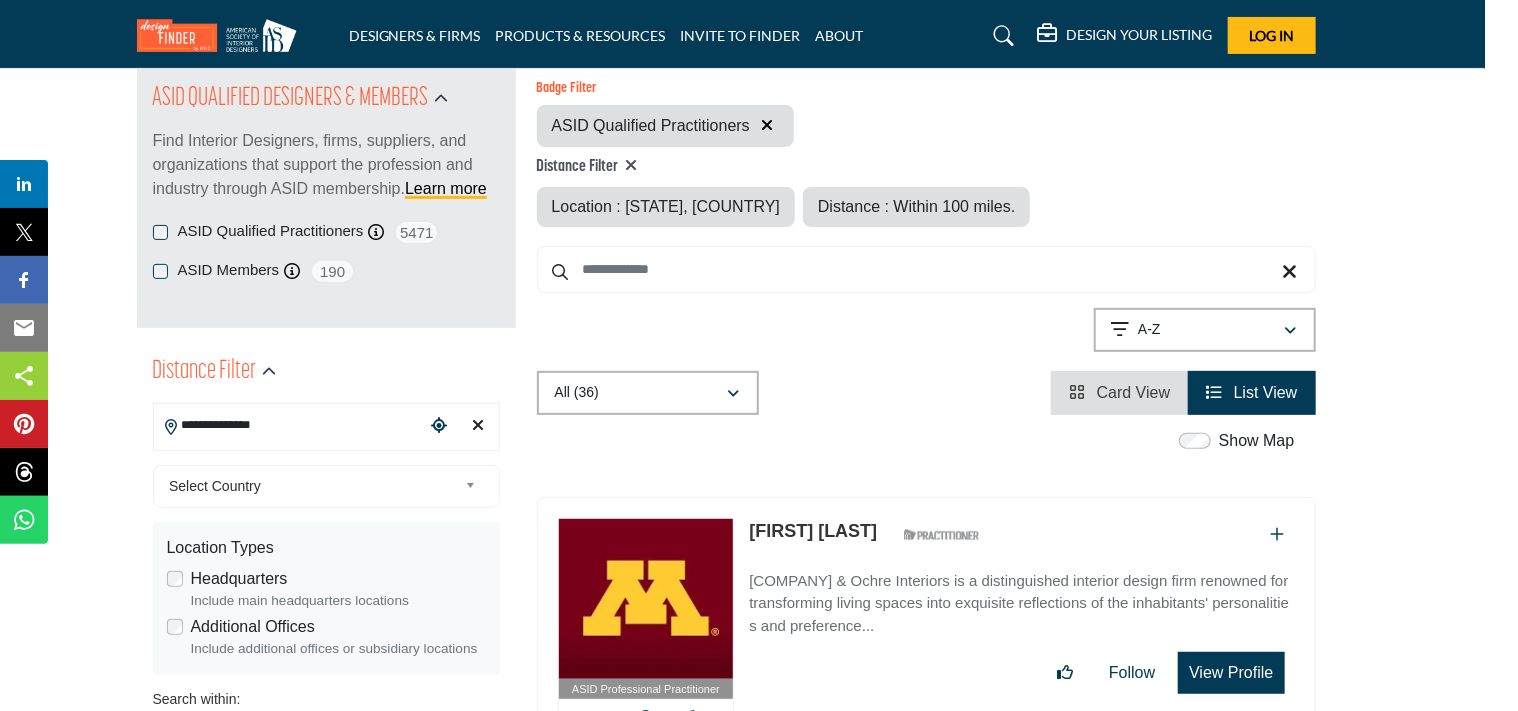 click on "Distance : Within 100 miles." at bounding box center (916, 206) 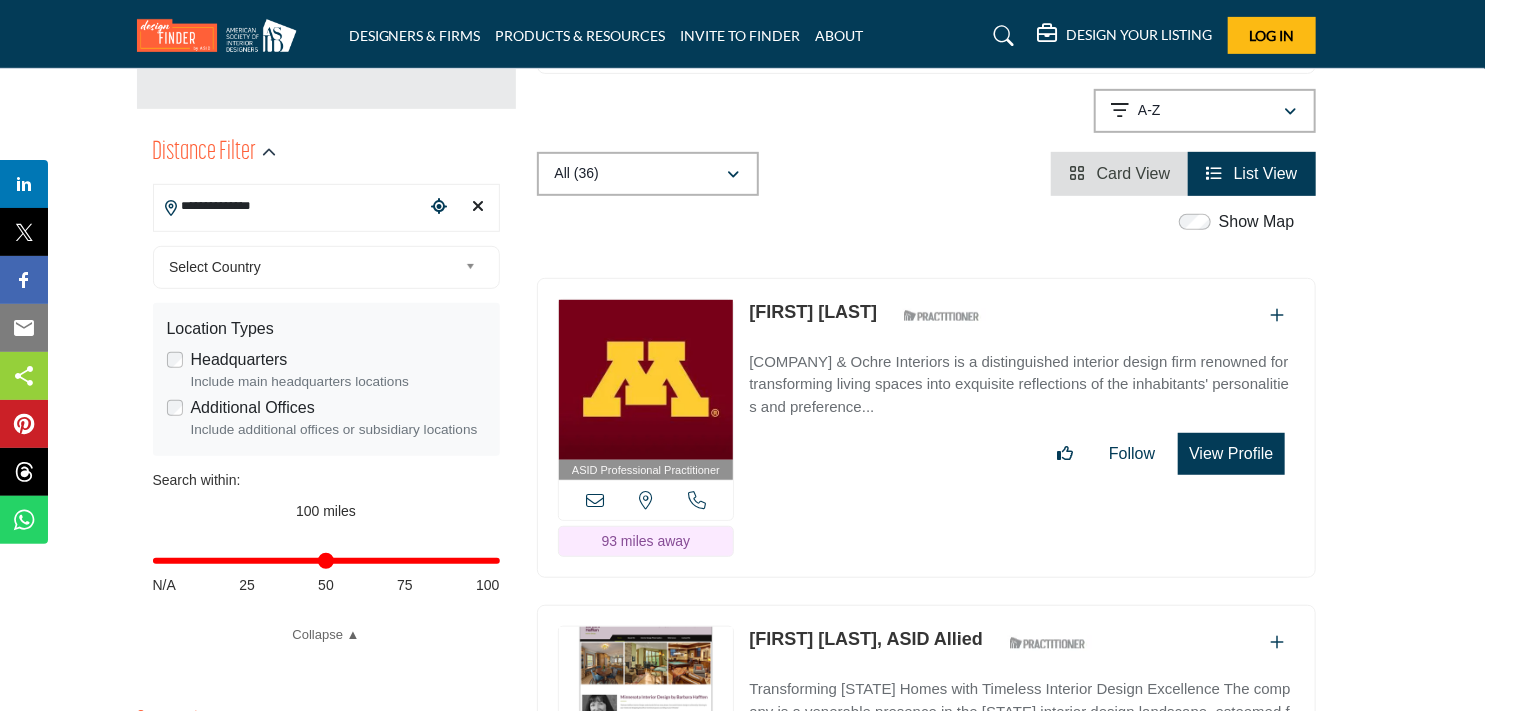 scroll, scrollTop: 448, scrollLeft: 33, axis: both 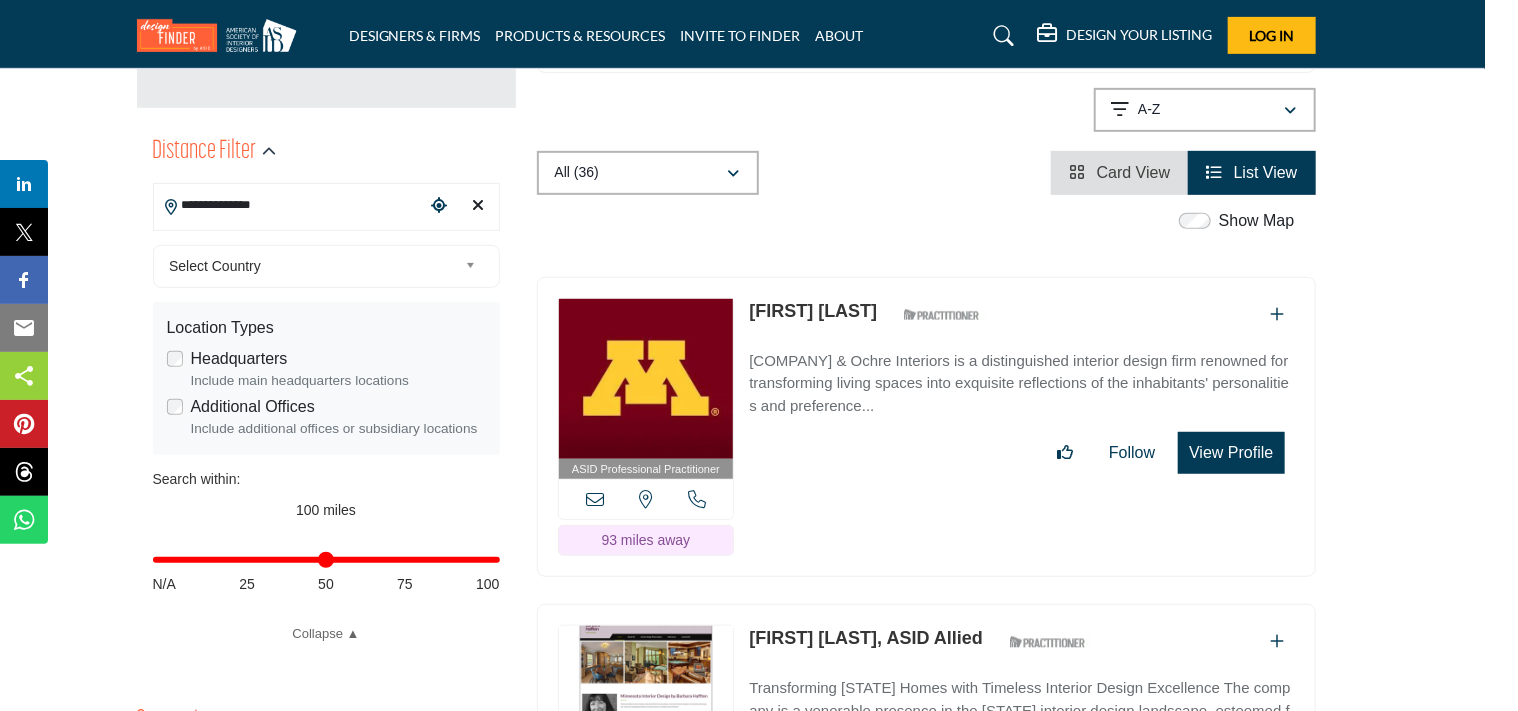 click on "Select Country" at bounding box center [313, 266] 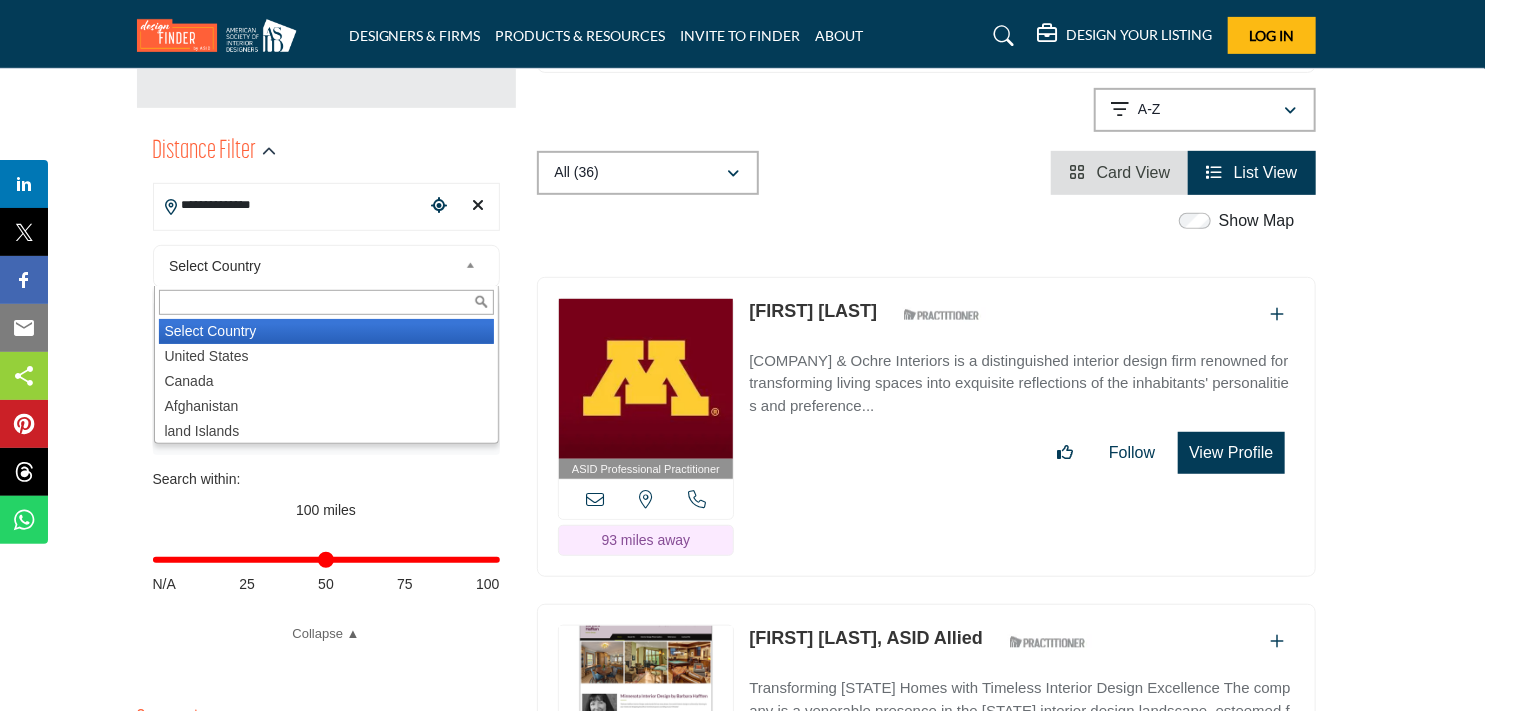 click on "Select Country" at bounding box center [313, 266] 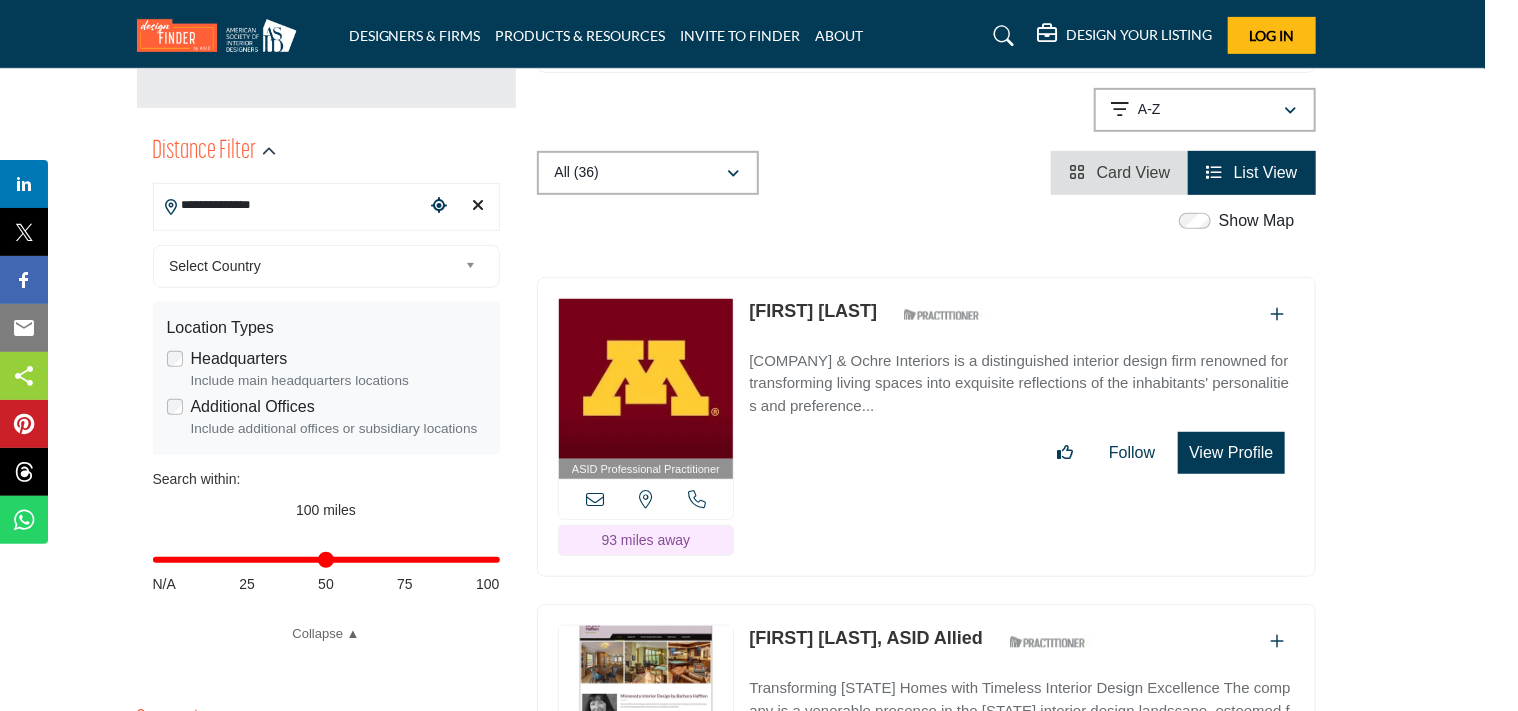 click on "Select Country" at bounding box center (313, 266) 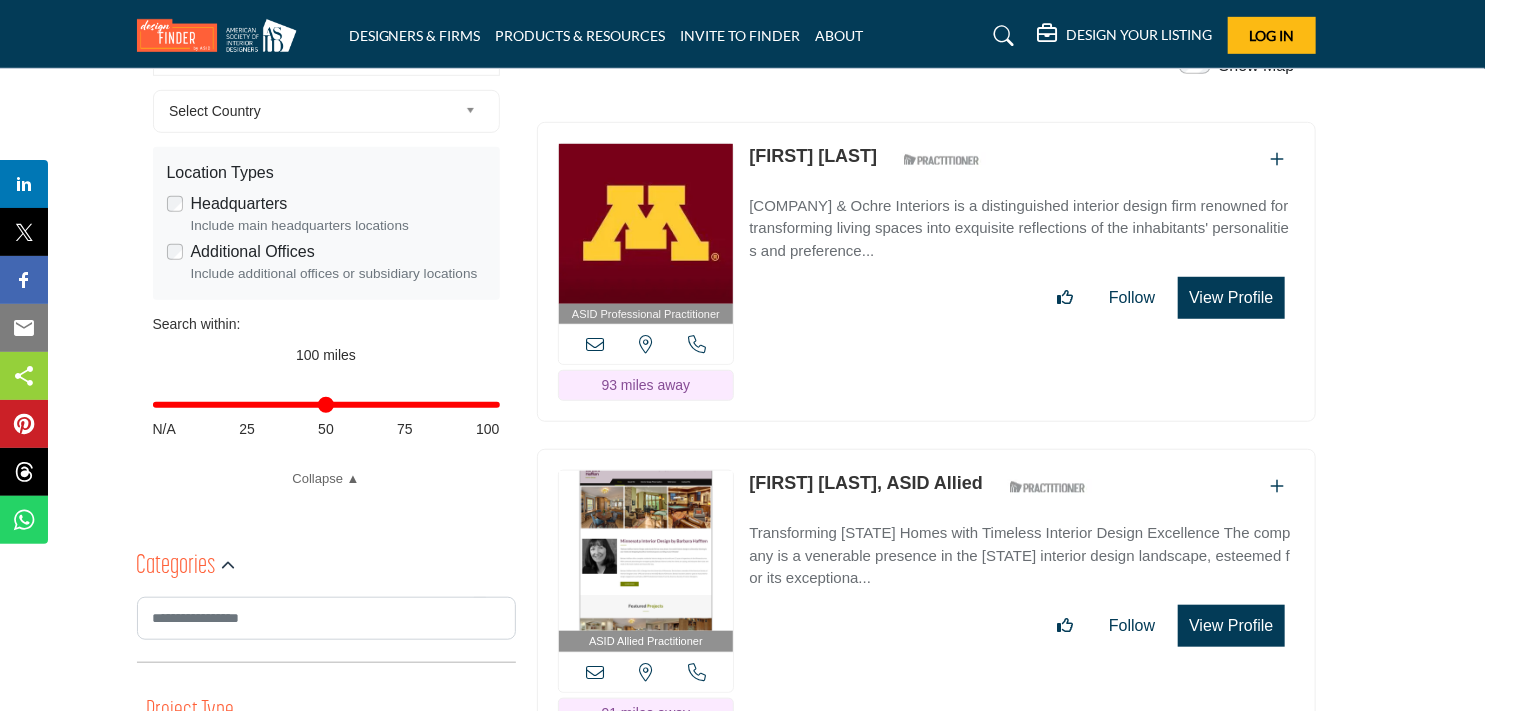 scroll, scrollTop: 607, scrollLeft: 33, axis: both 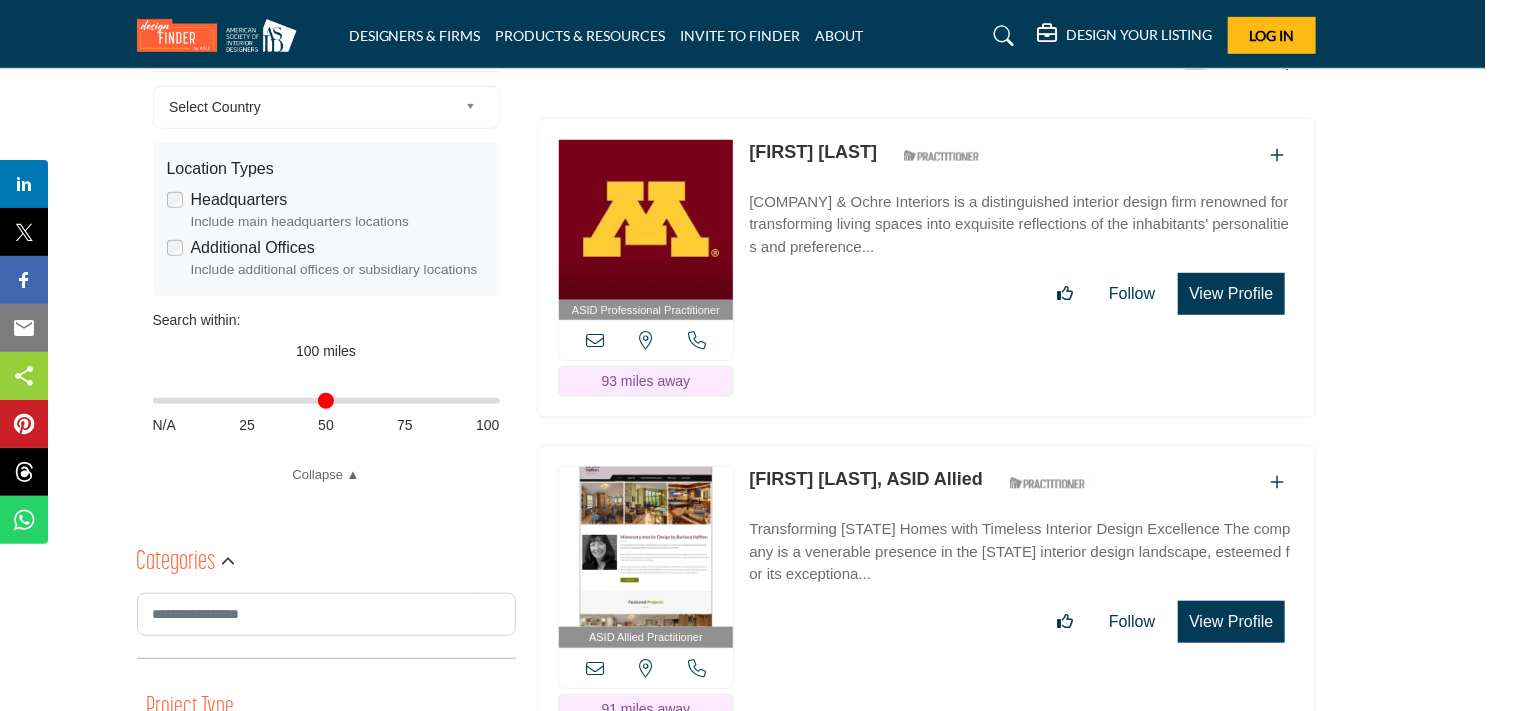 drag, startPoint x: 493, startPoint y: 400, endPoint x: 118, endPoint y: 392, distance: 375.08533 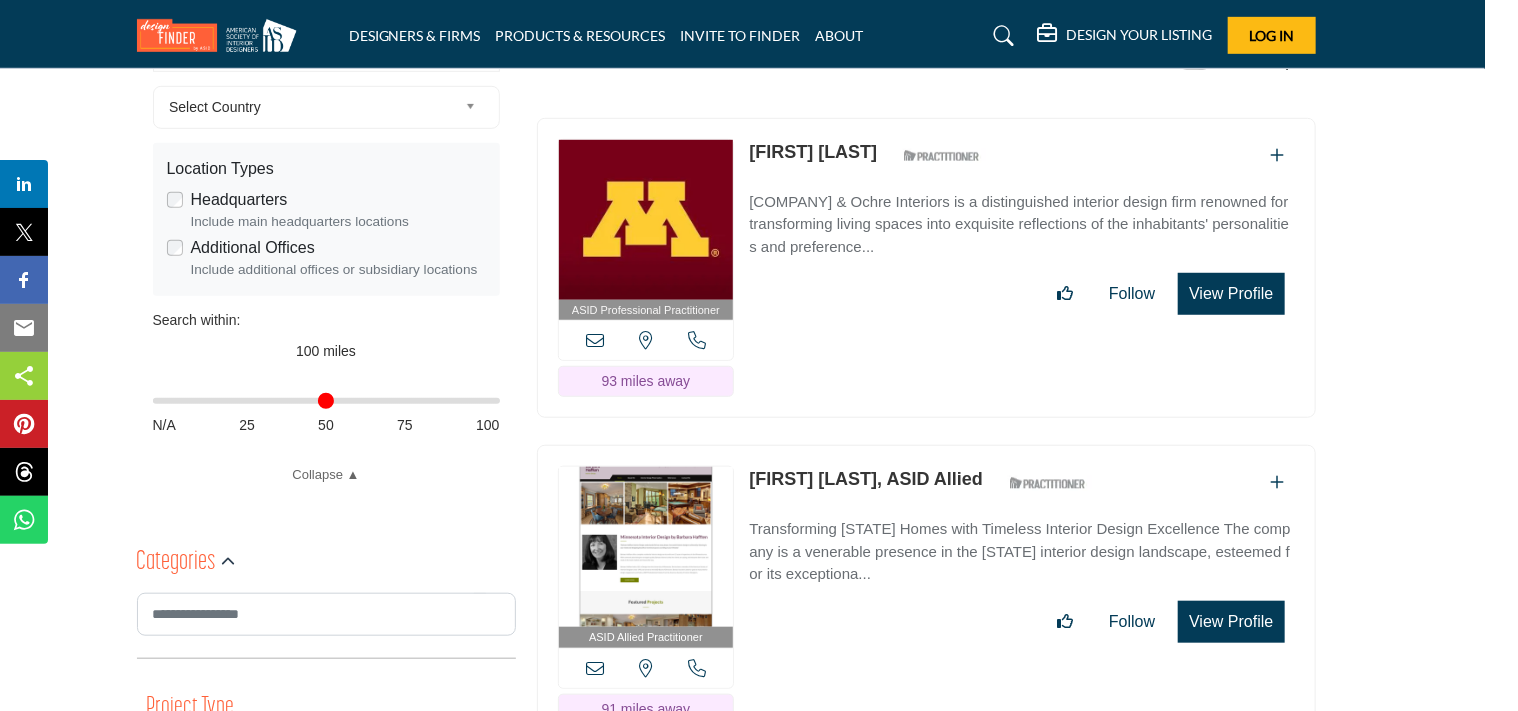 type on "*" 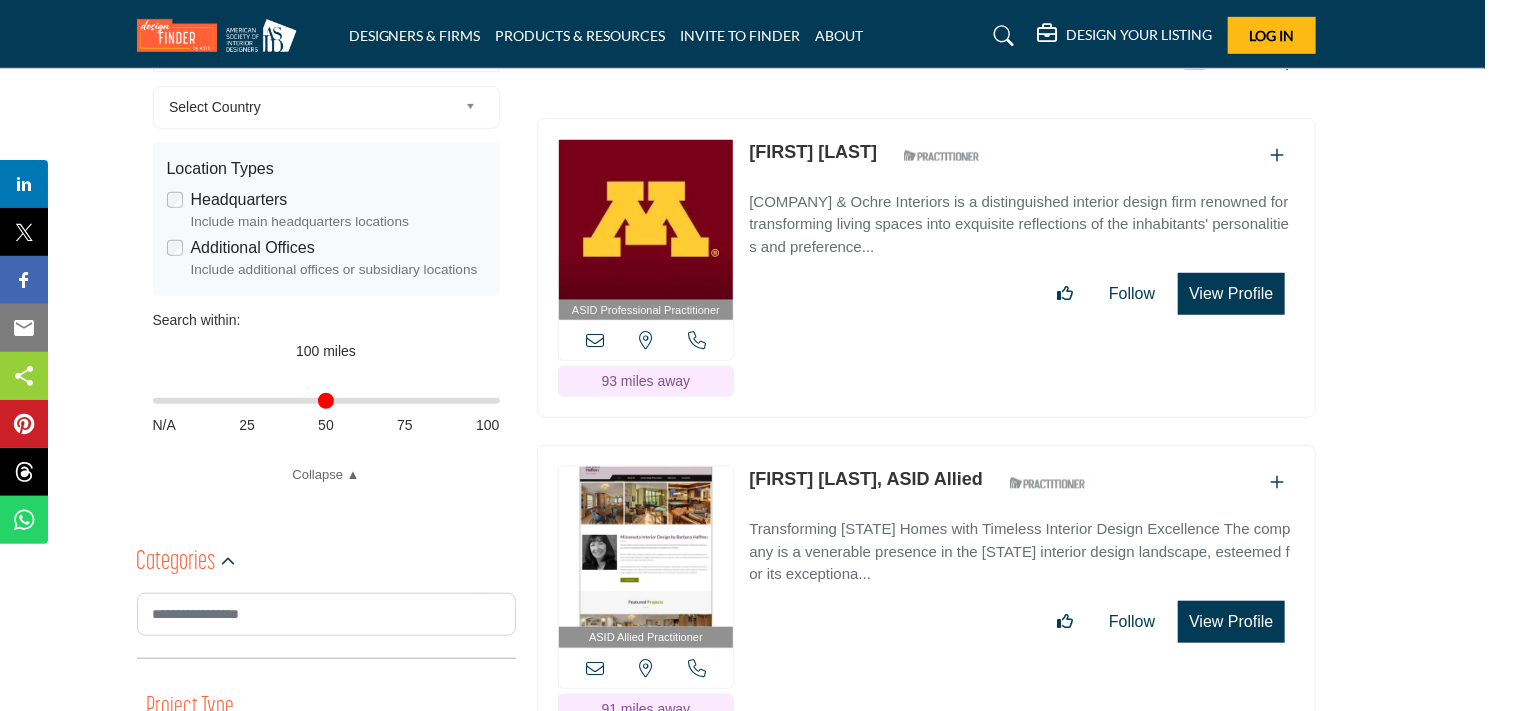 click on "Distance in miles" at bounding box center (326, 401) 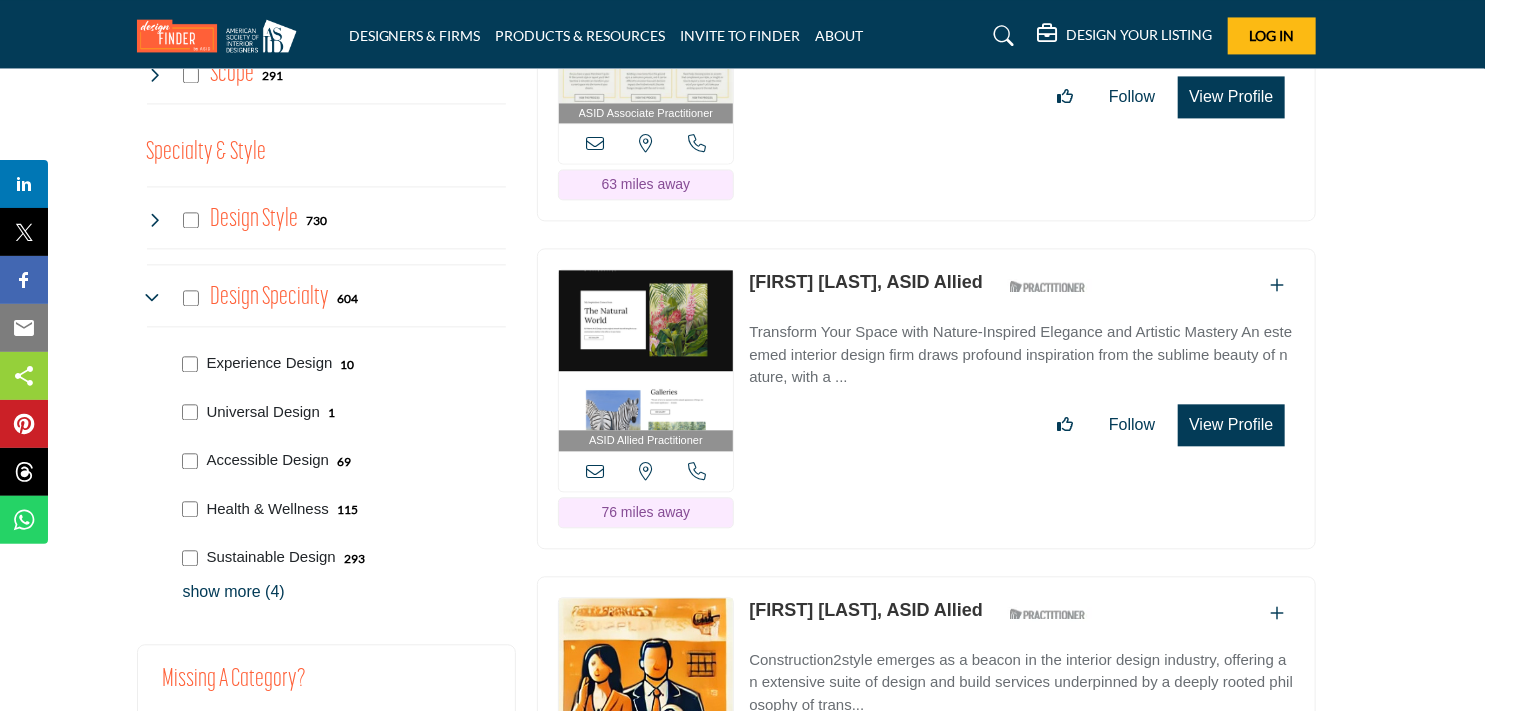 scroll, scrollTop: 2116, scrollLeft: 33, axis: both 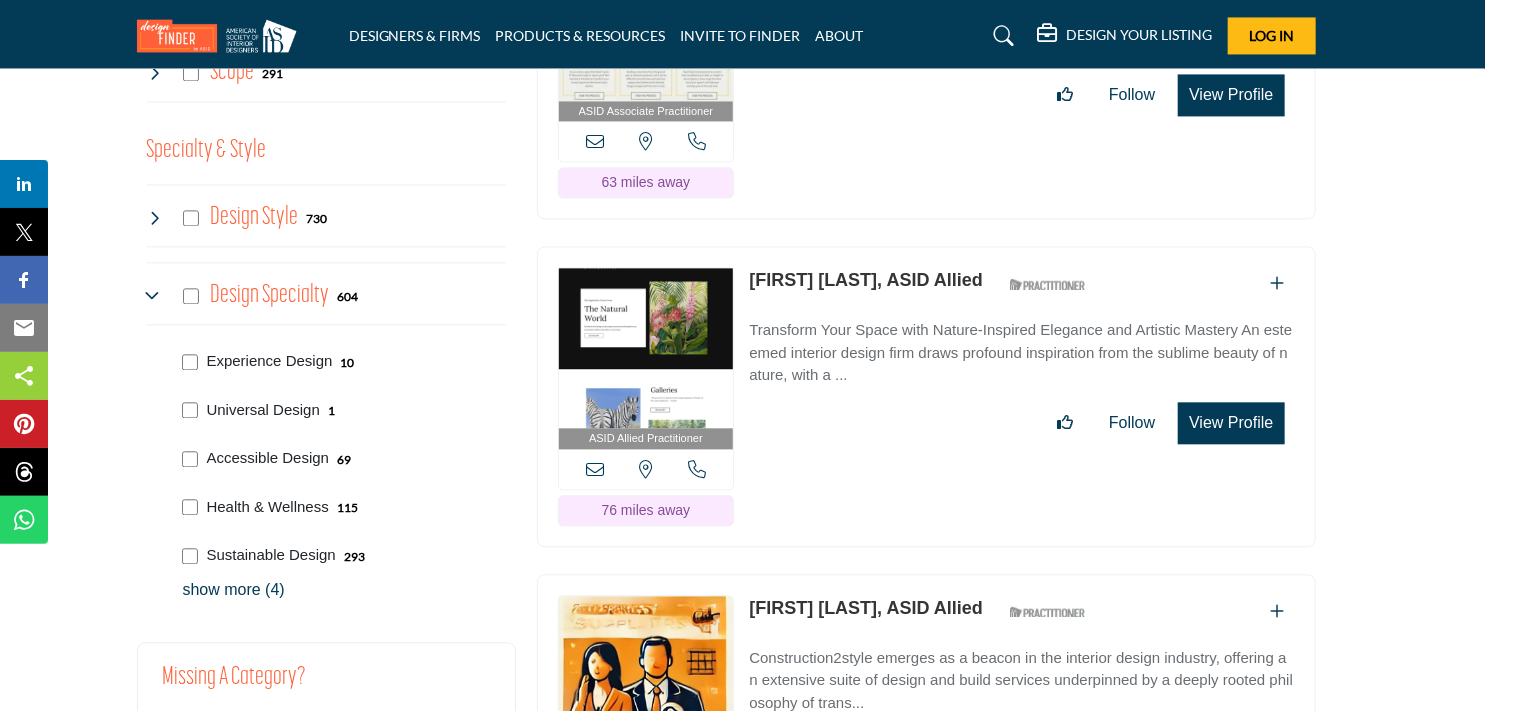 click at bounding box center [155, 296] 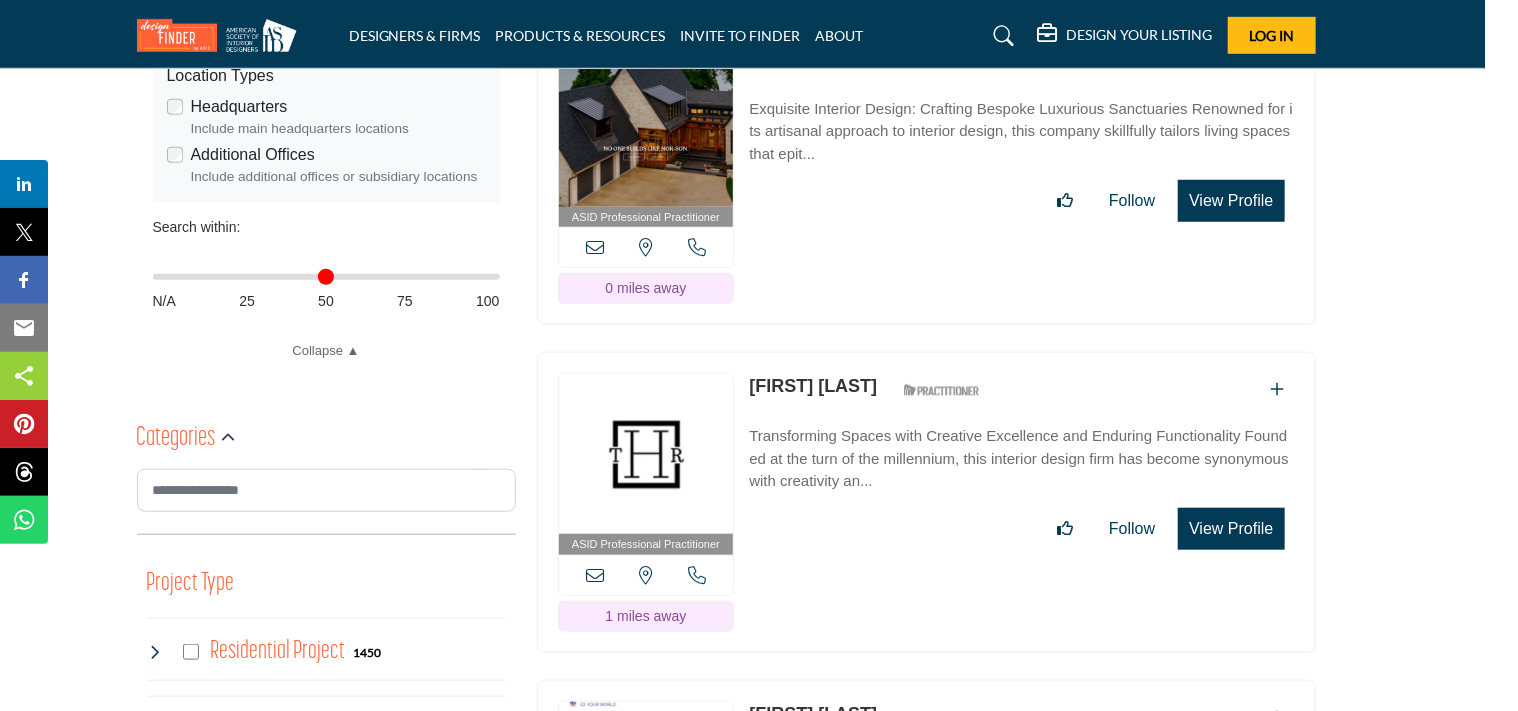 scroll, scrollTop: 684, scrollLeft: 33, axis: both 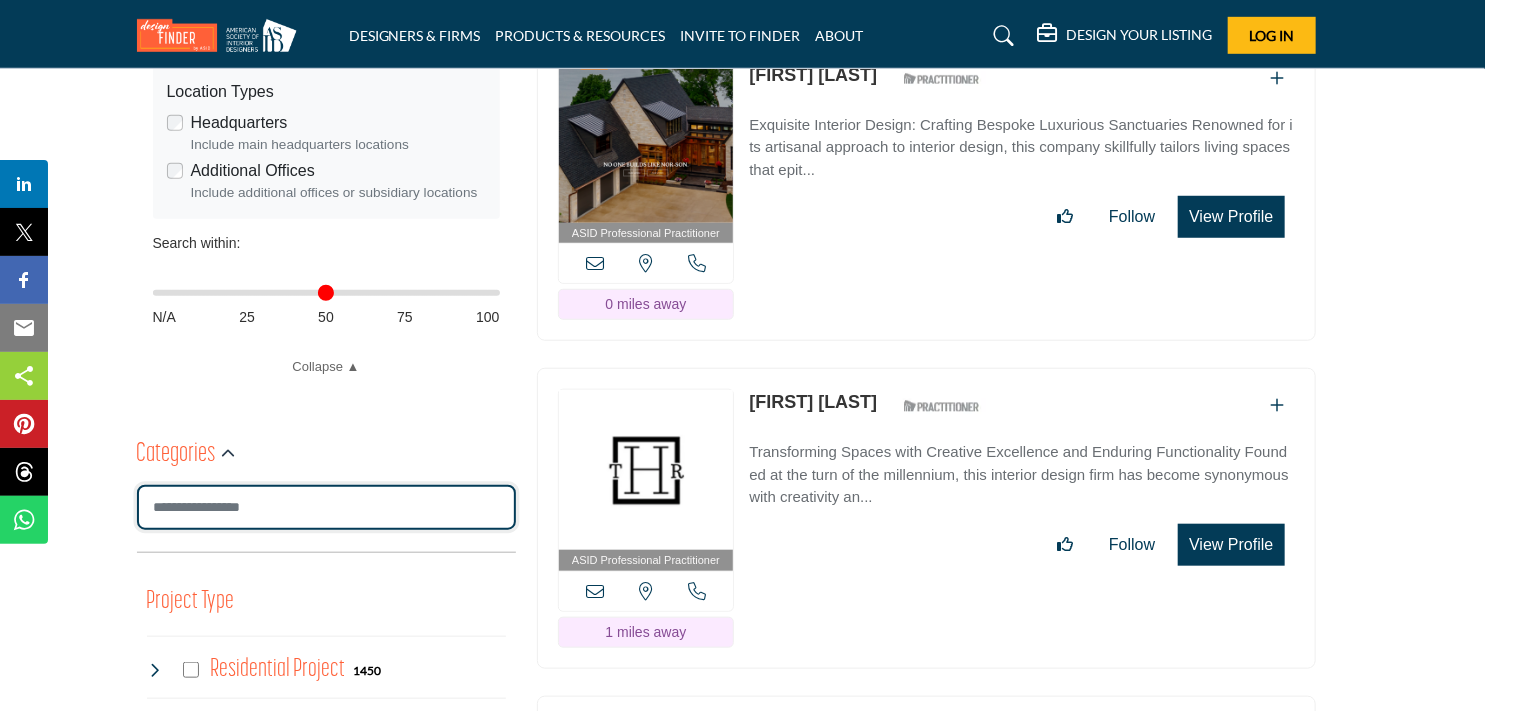 click at bounding box center [326, 507] 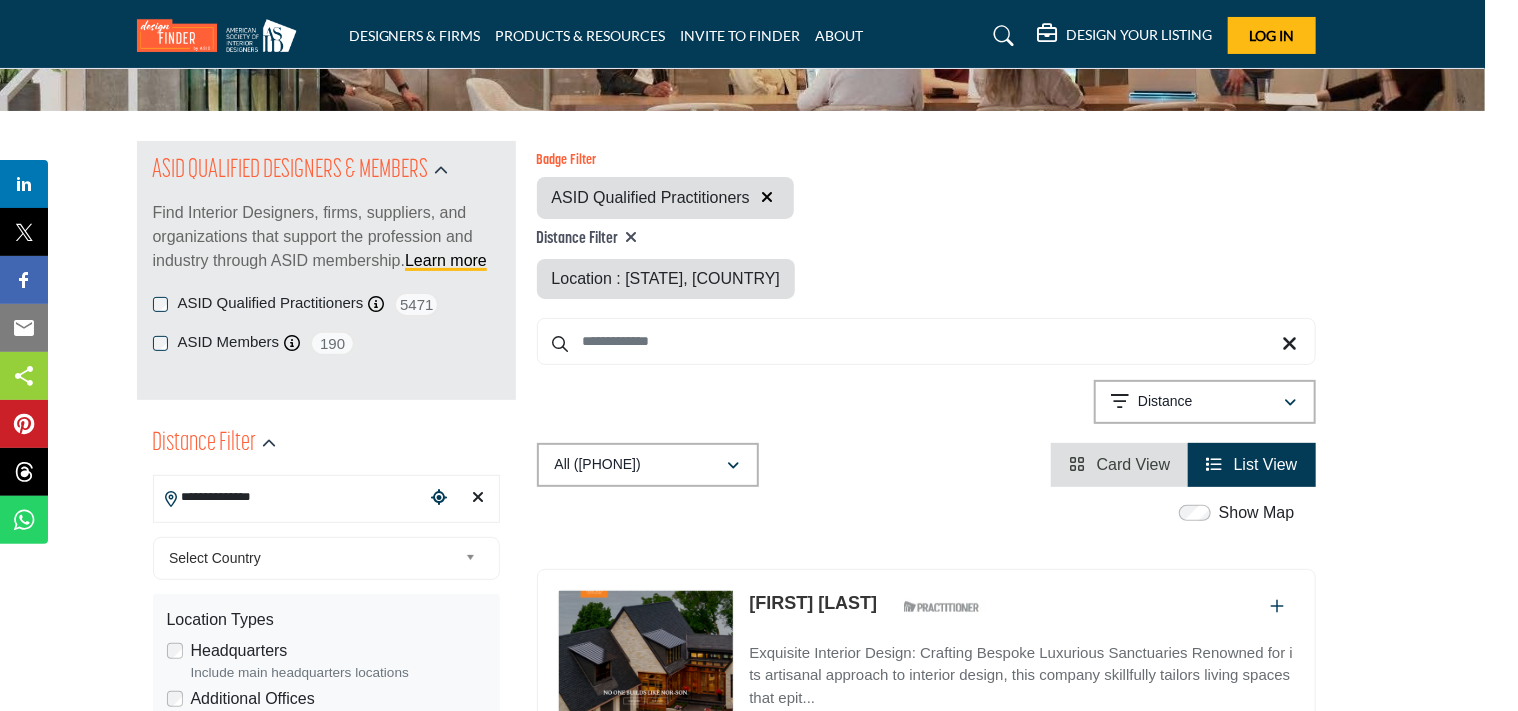 scroll, scrollTop: 155, scrollLeft: 33, axis: both 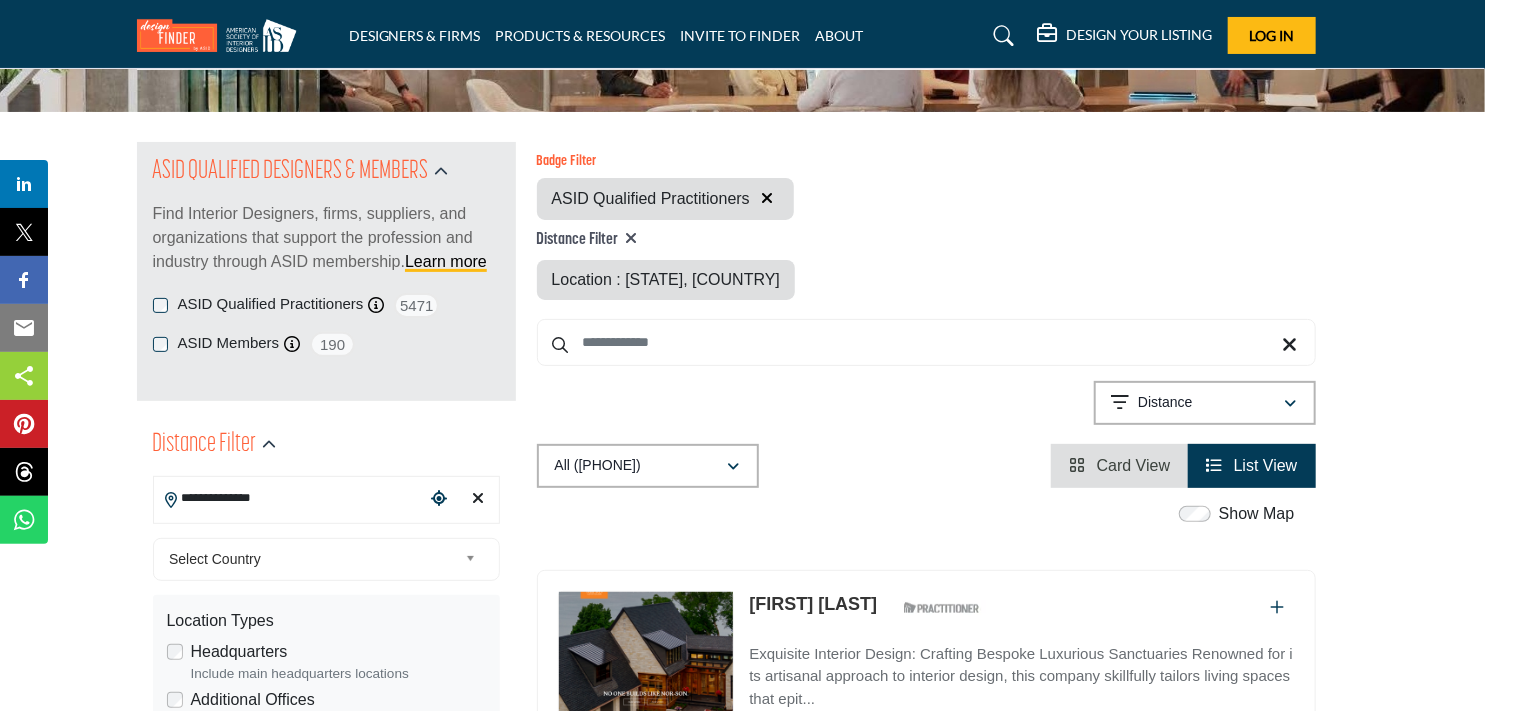 click on "ASID QUALIFIED DESIGNERS & MEMBERS
Find Interior Designers, firms, suppliers, and organizations that support the profession and industry through ASID membership.  Learn more
ASID Qualified Practitioners
ASID Qualified Practitioner who validates work and experience to hold an ASID designation.
5471" at bounding box center [326, 10800] 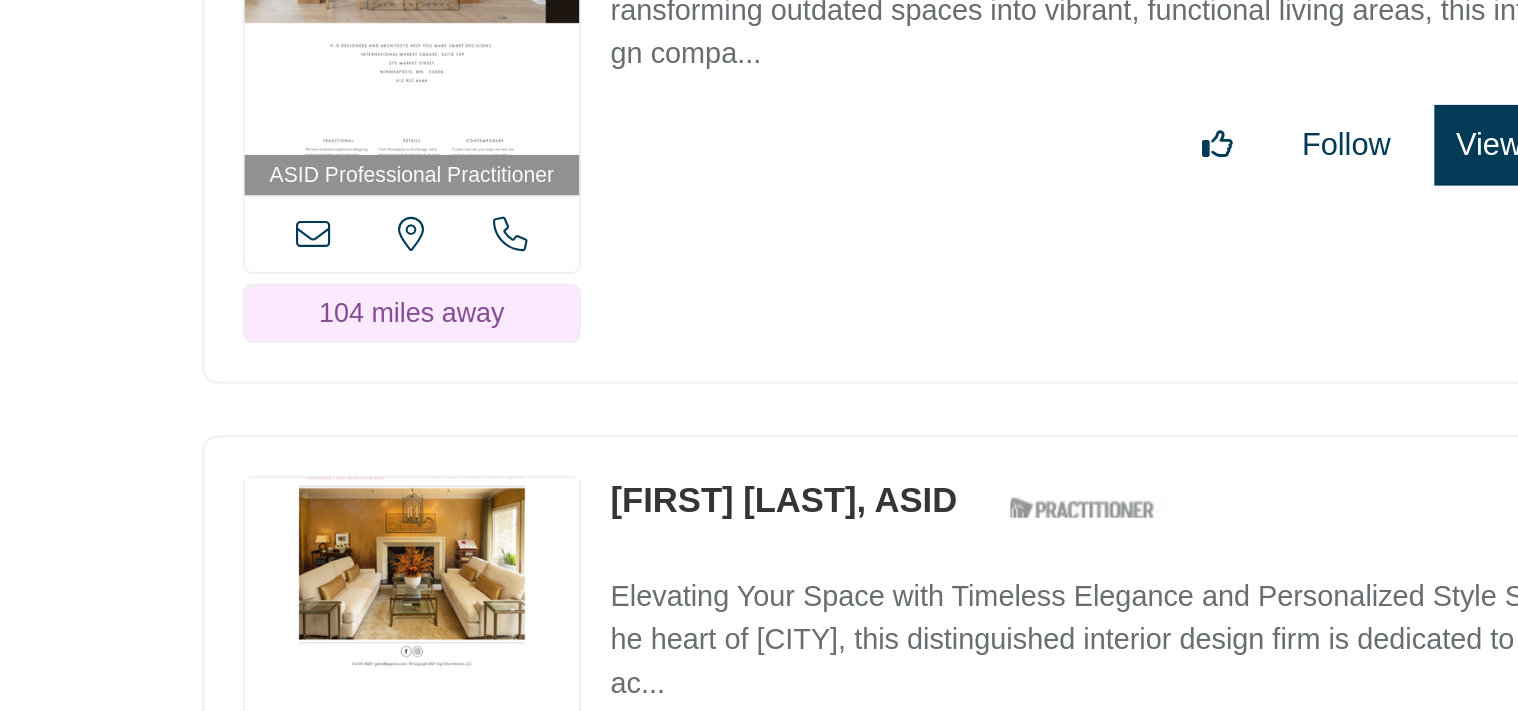 scroll, scrollTop: 19366, scrollLeft: 0, axis: vertical 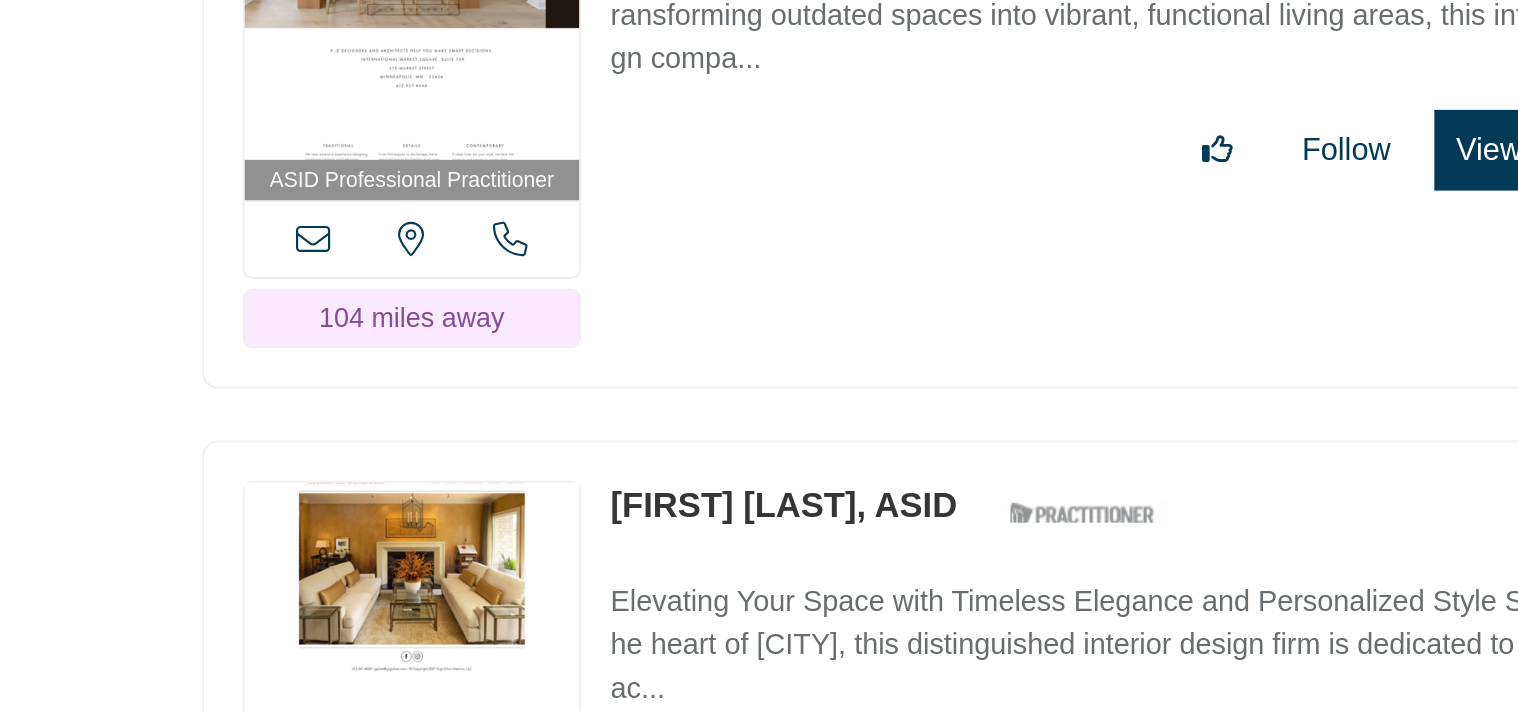 click at bounding box center [679, 443] 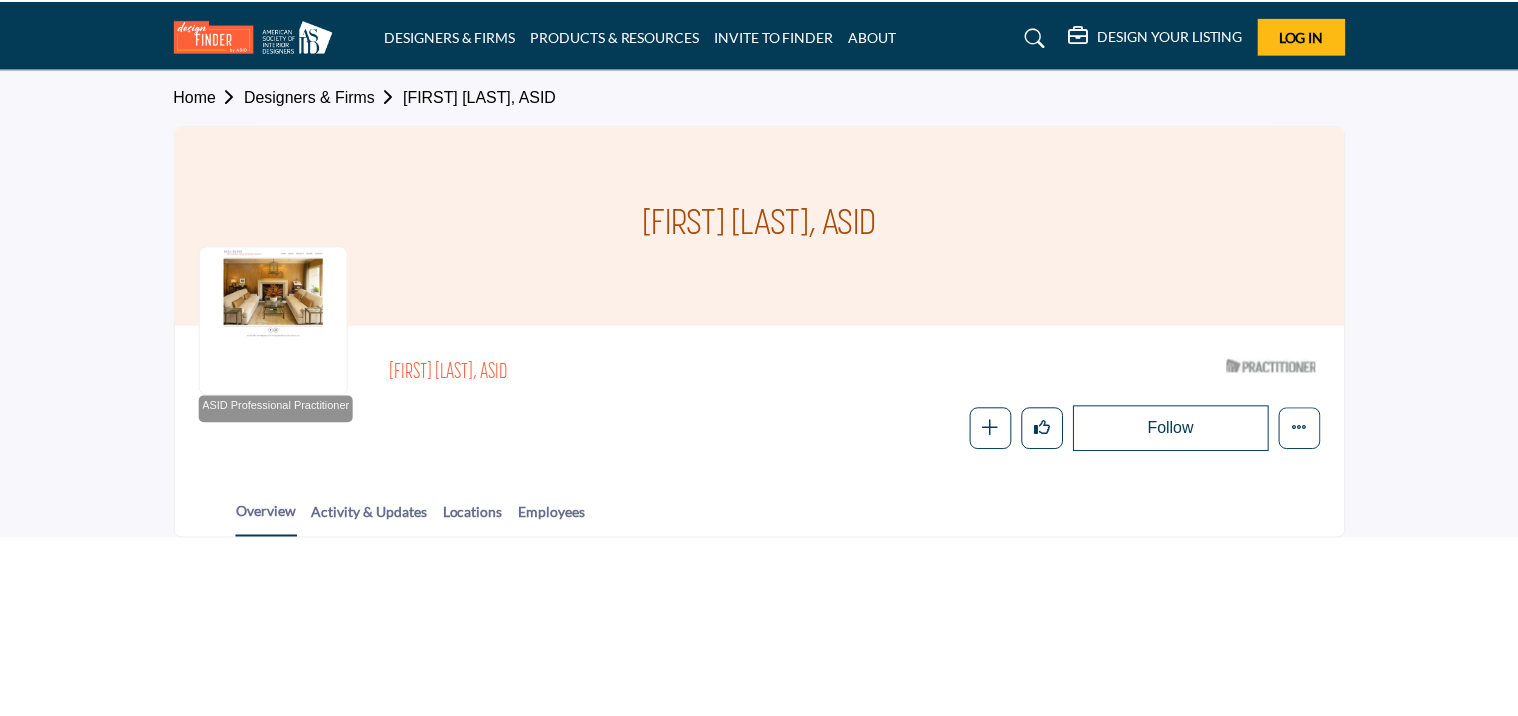 scroll, scrollTop: 0, scrollLeft: 0, axis: both 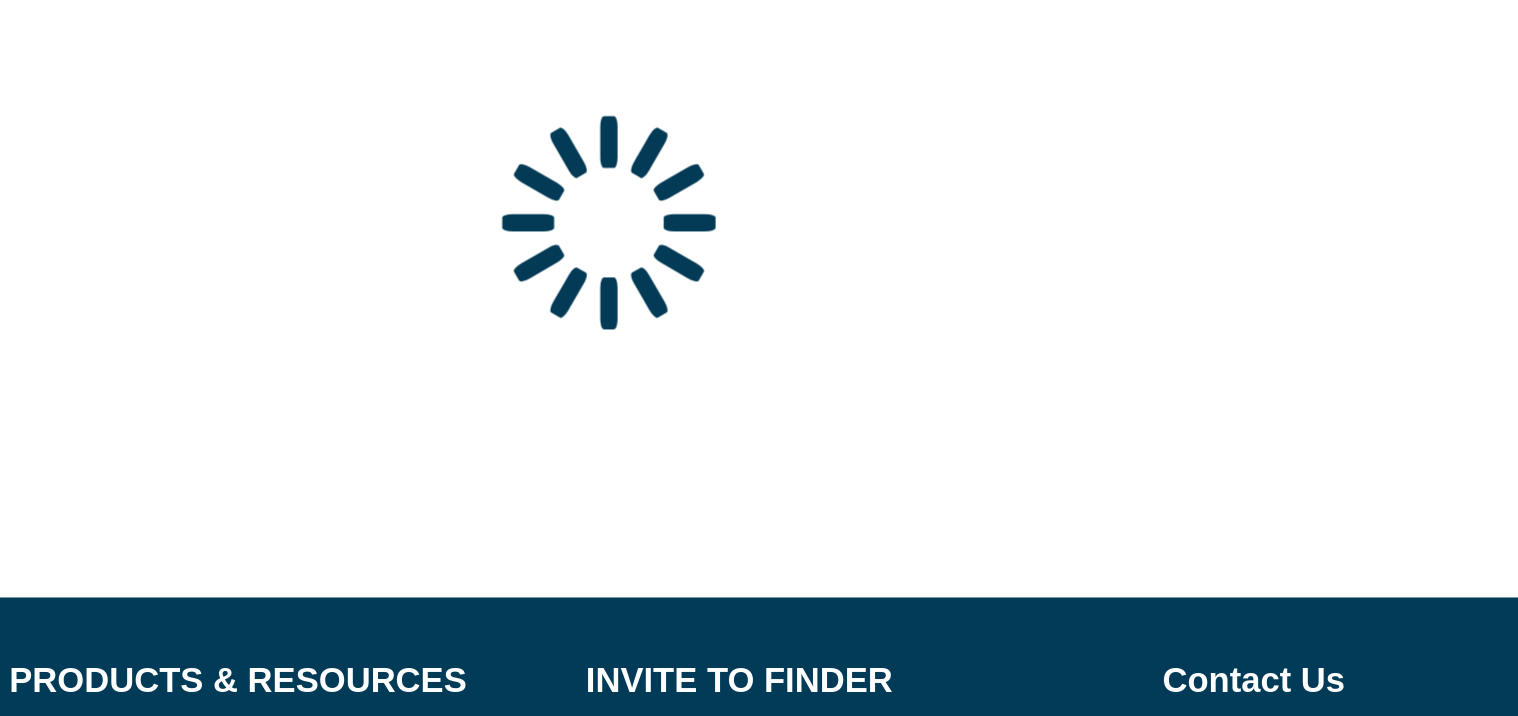 type on "**********" 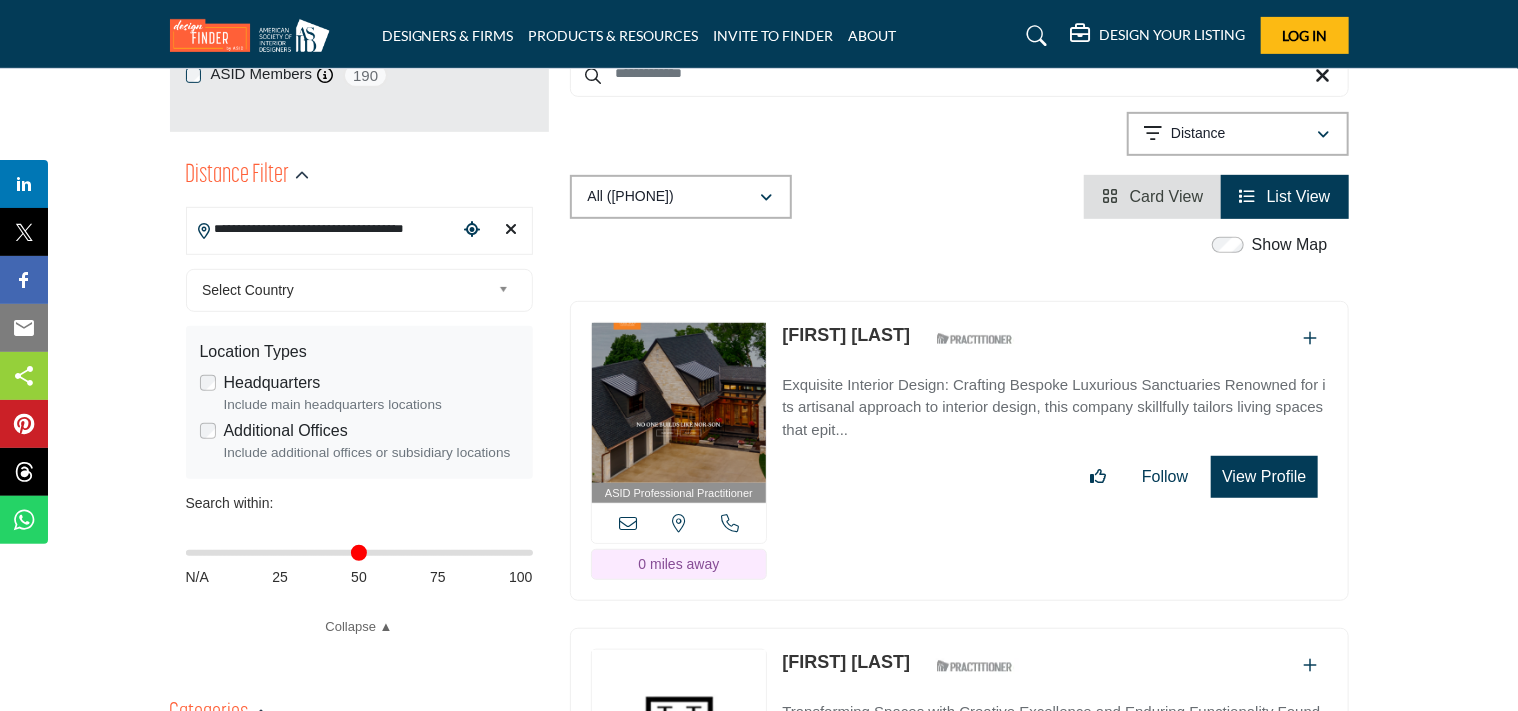 scroll, scrollTop: 0, scrollLeft: 0, axis: both 